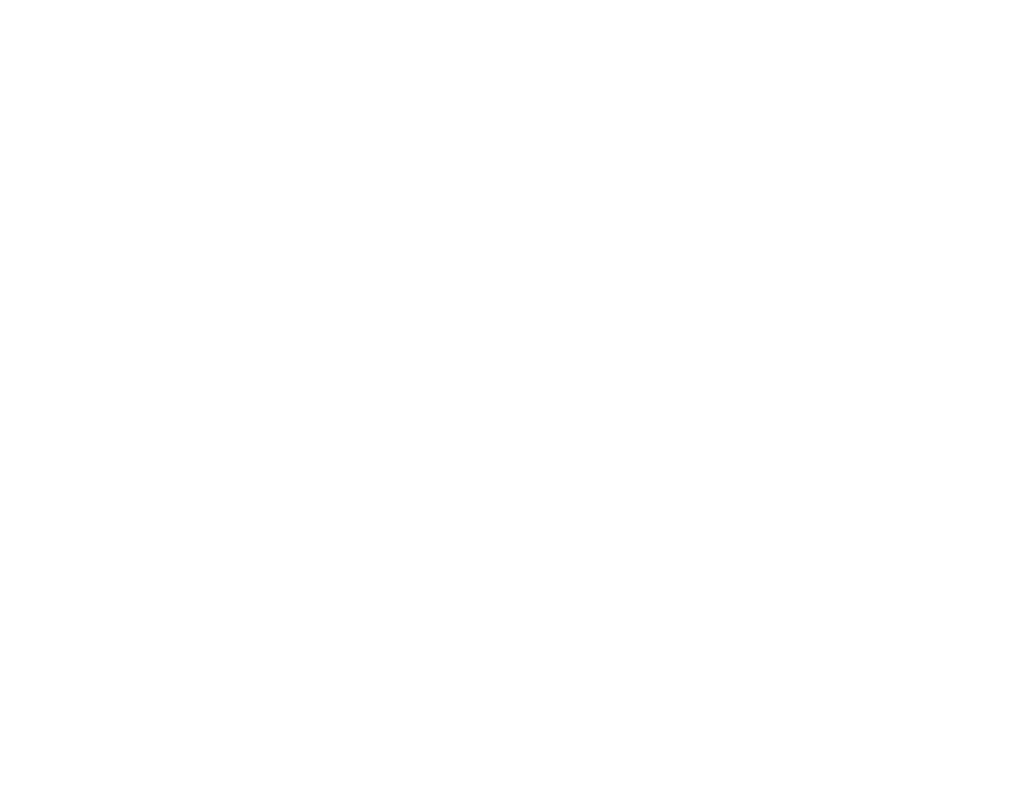 scroll, scrollTop: 0, scrollLeft: 0, axis: both 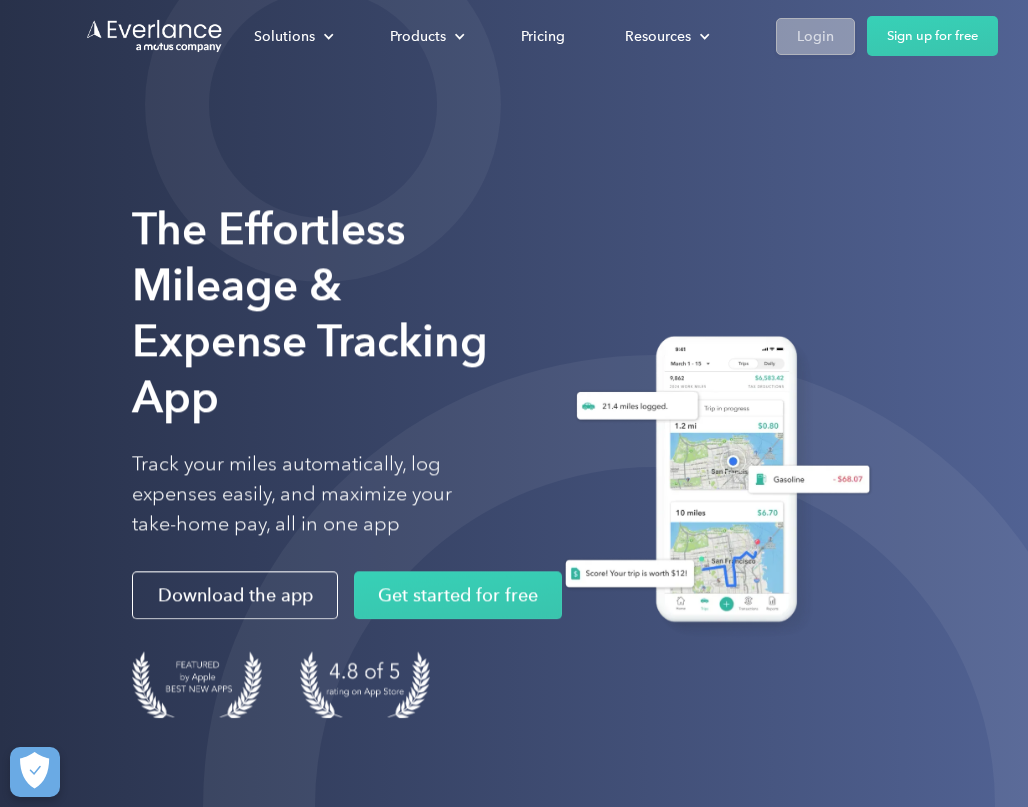 click on "Login" at bounding box center [815, 36] 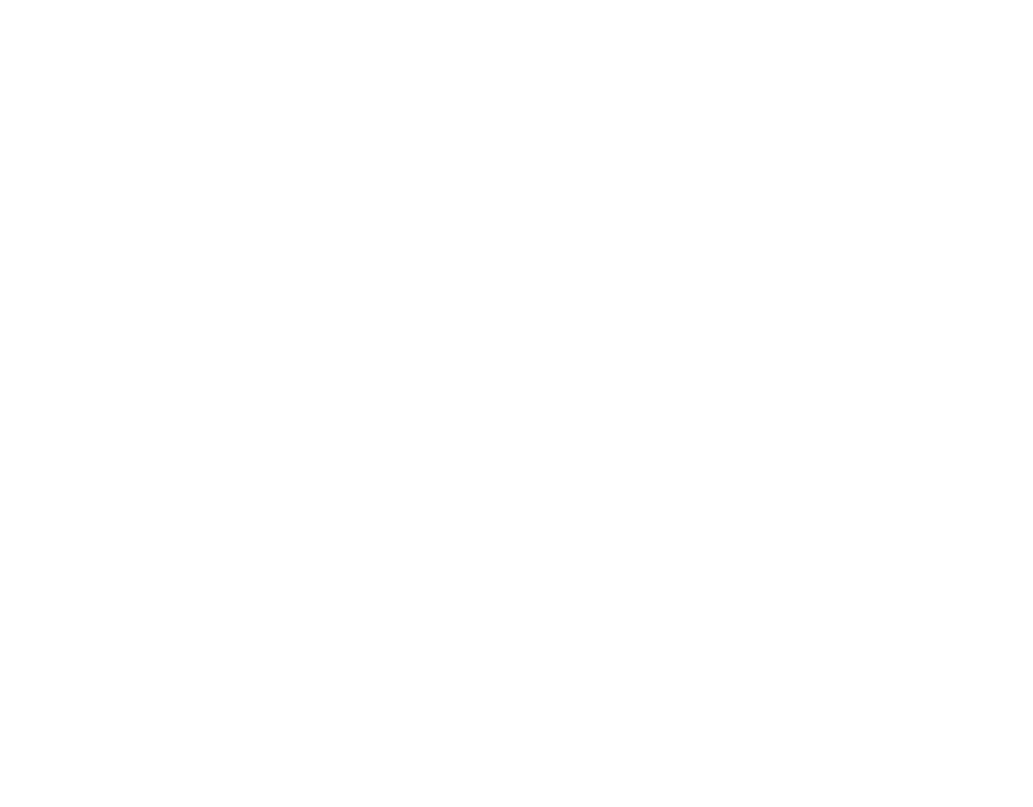 scroll, scrollTop: 0, scrollLeft: 0, axis: both 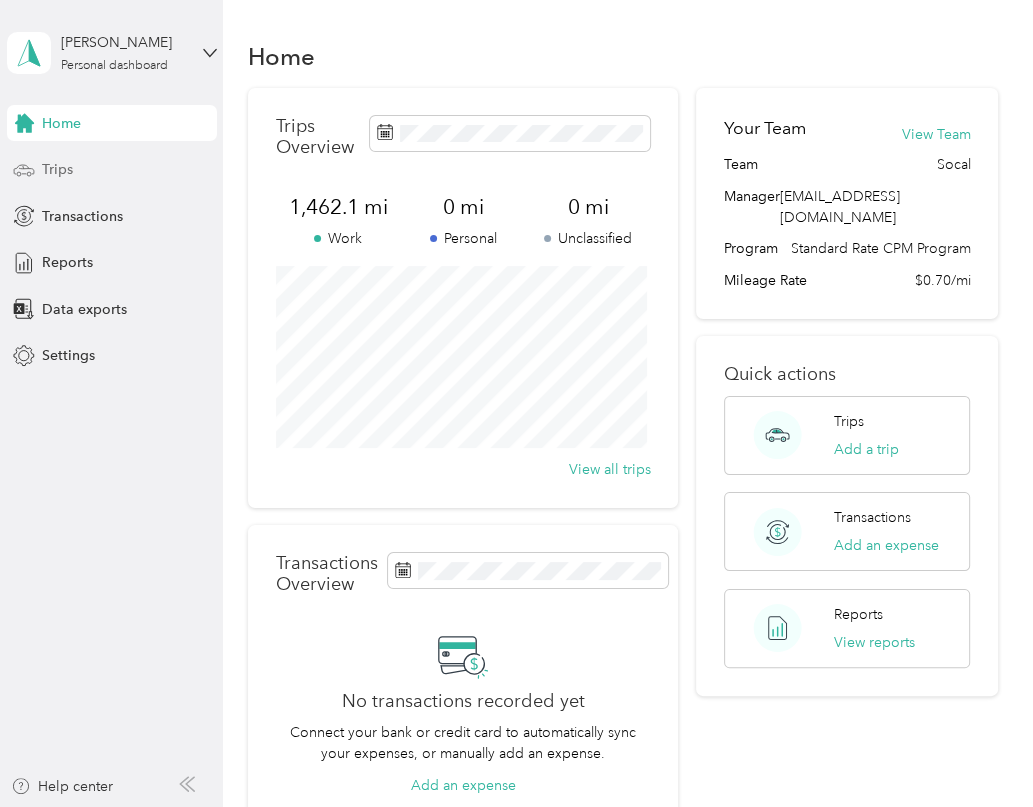 click on "Trips" at bounding box center [57, 169] 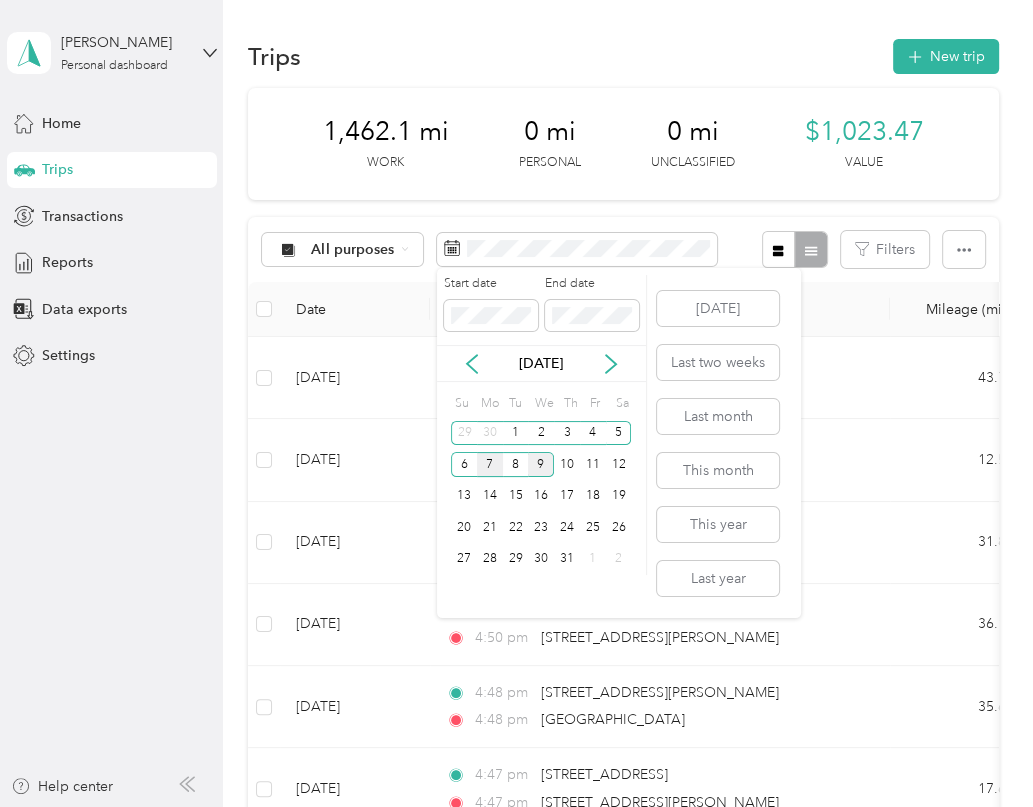 click on "7" at bounding box center (490, 464) 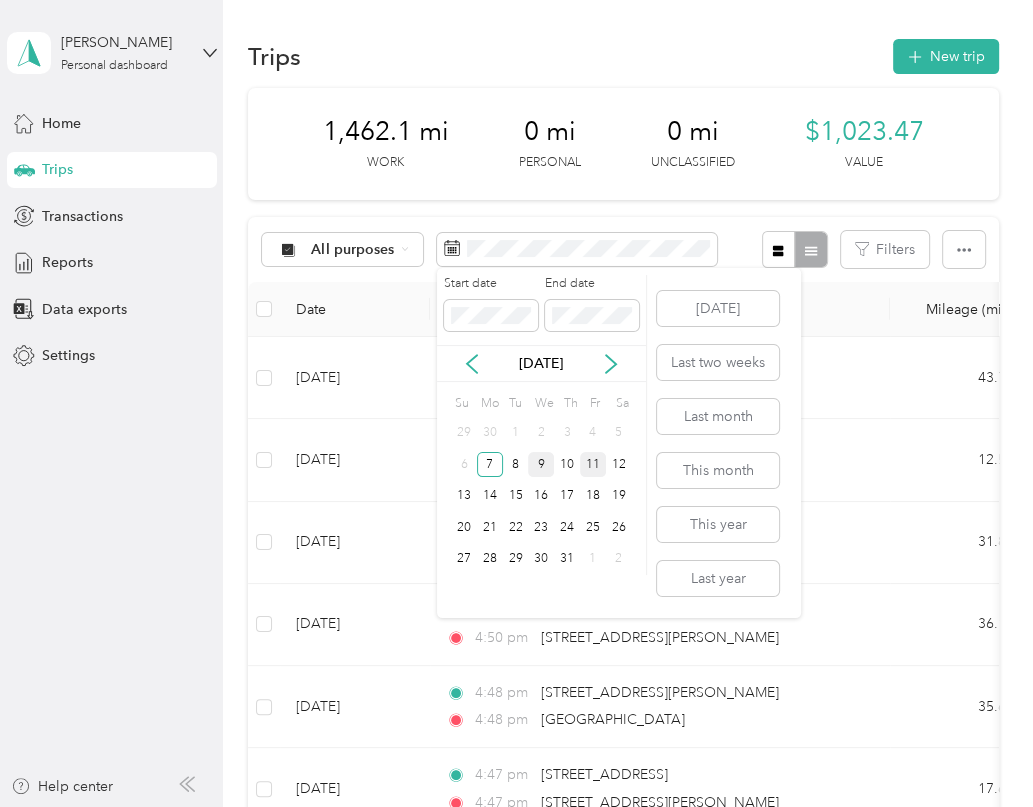 click on "11" at bounding box center [593, 464] 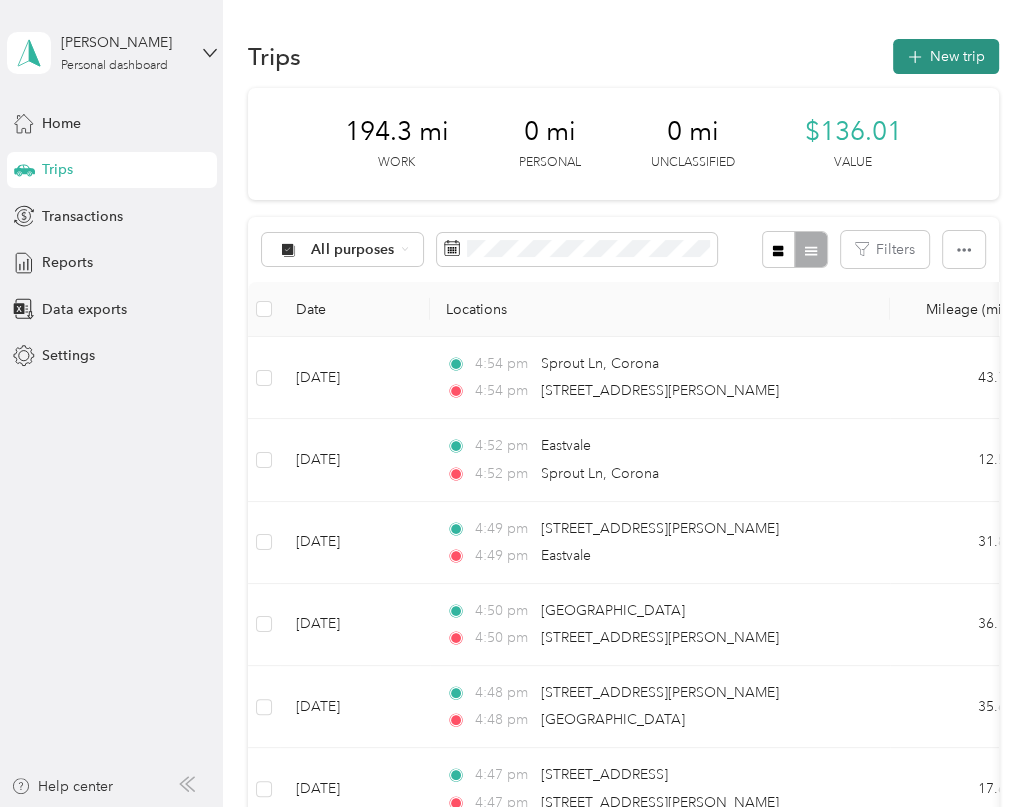 click on "New trip" at bounding box center (946, 56) 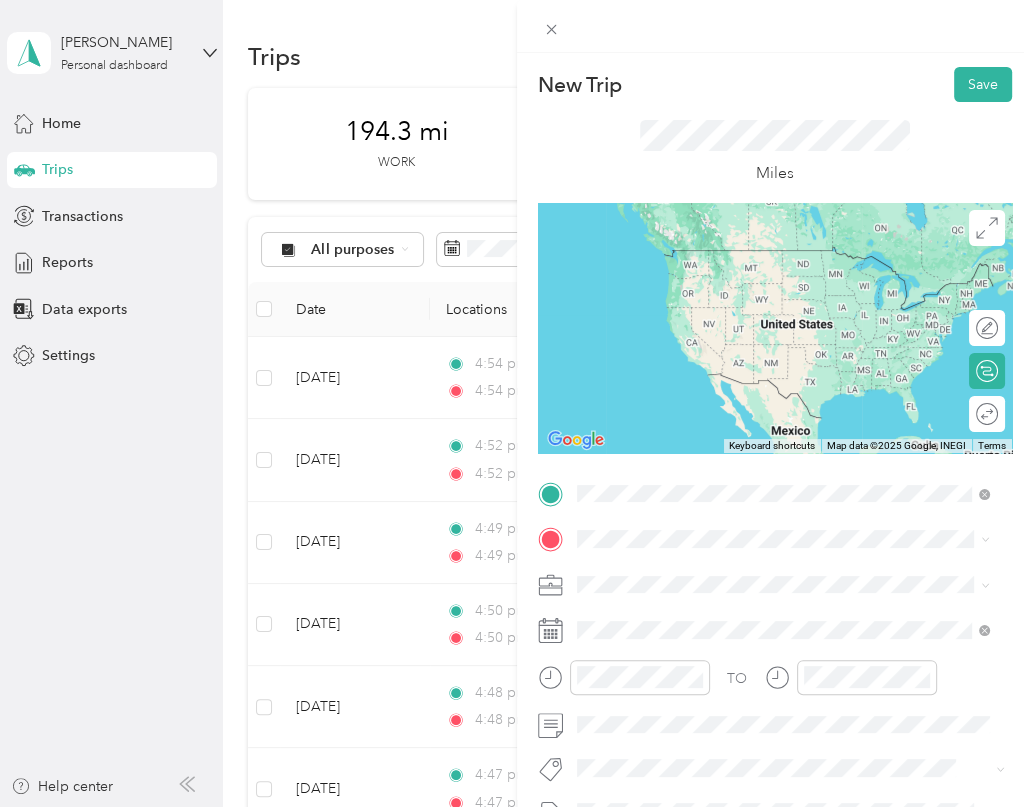 click on "7500 Lillian Lane
Highland, California 92346, United States" at bounding box center (769, 566) 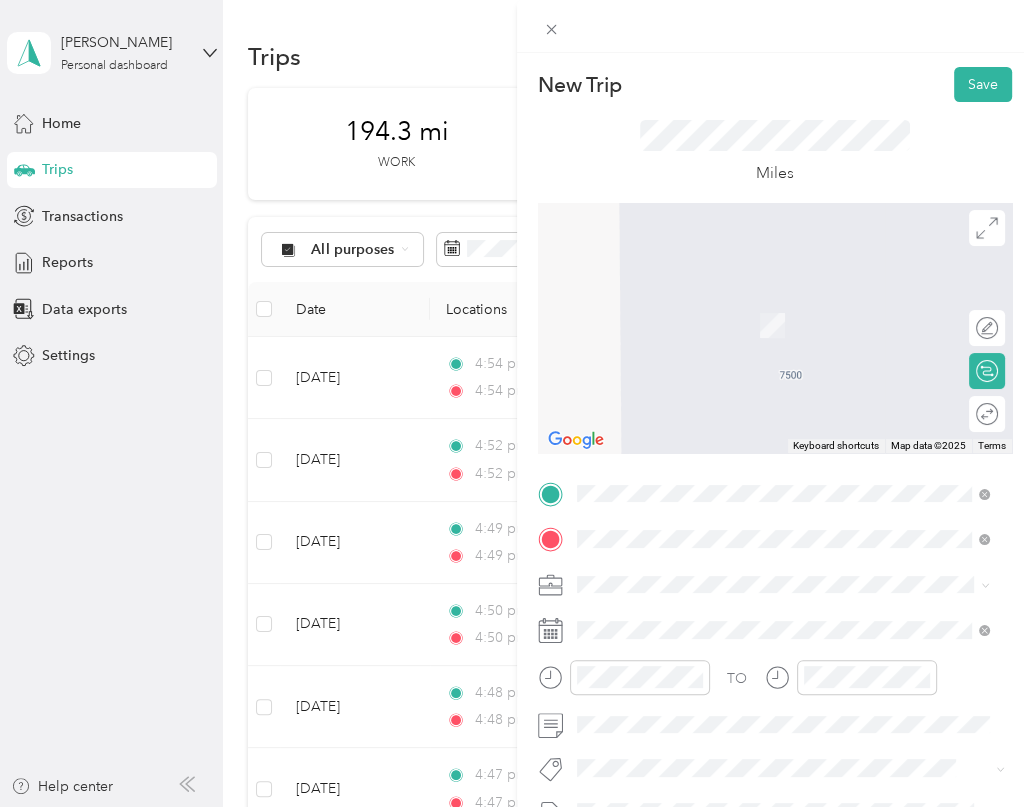 click on "730 Petunia Rd
San Jacinto, California 92583, United States" at bounding box center [714, 296] 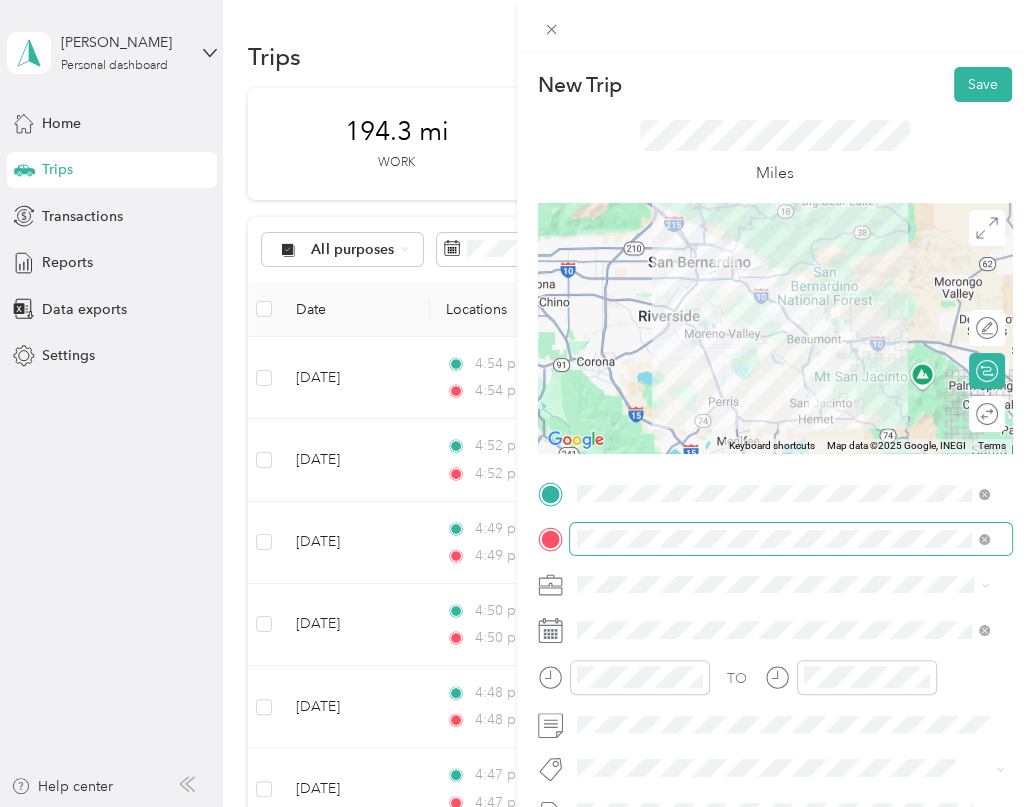 click at bounding box center [791, 539] 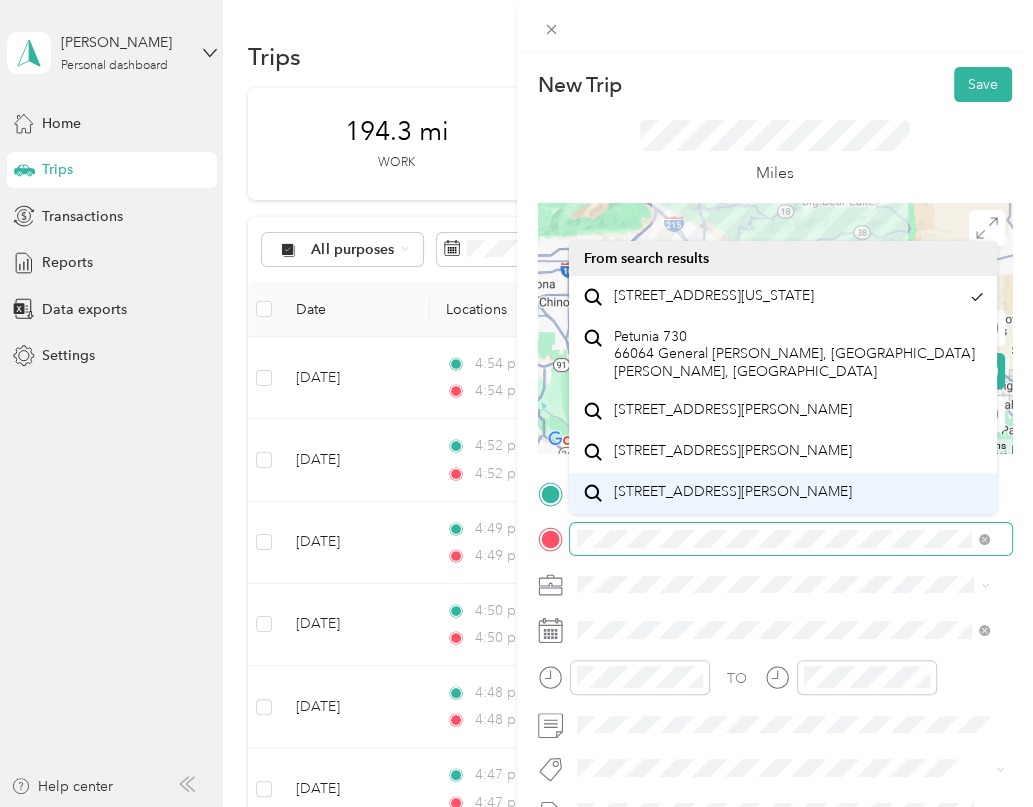 drag, startPoint x: 573, startPoint y: 541, endPoint x: 974, endPoint y: 520, distance: 401.5495 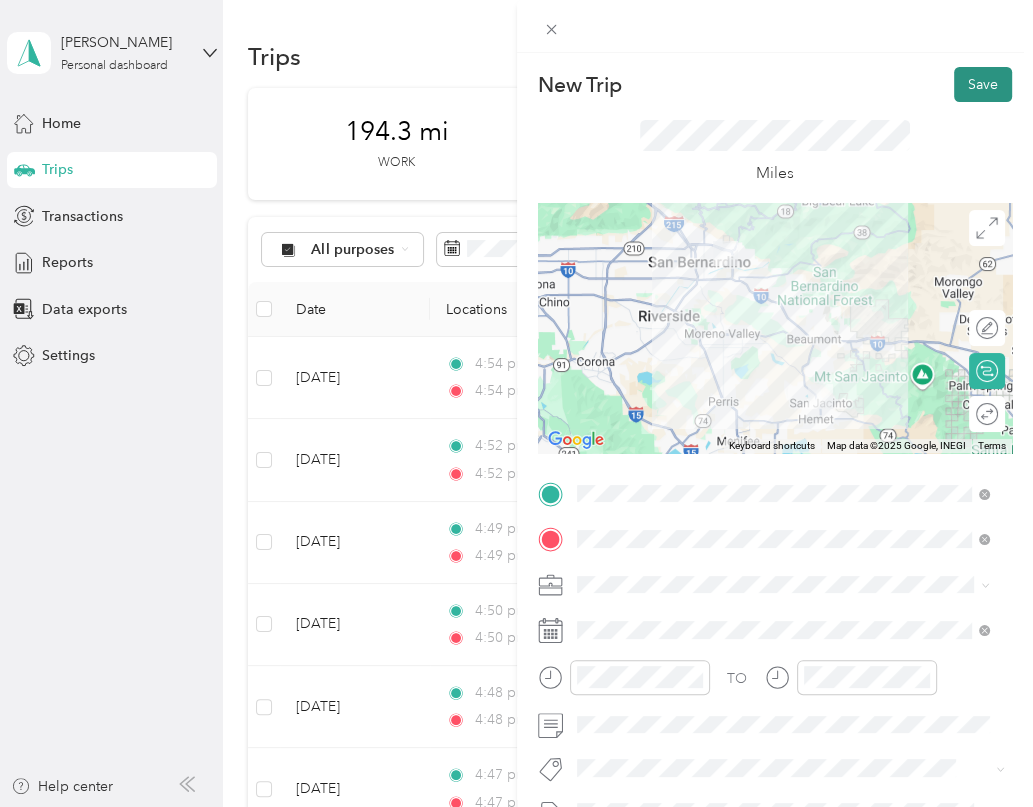 click on "Save" at bounding box center [983, 84] 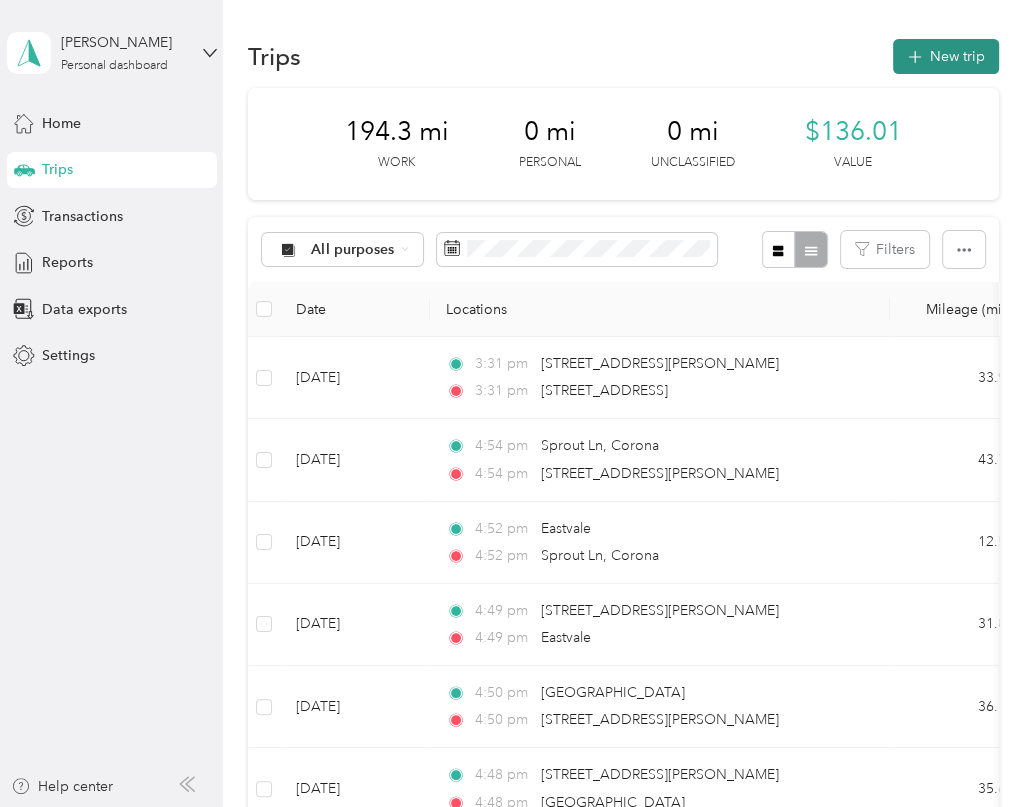 click on "New trip" at bounding box center [946, 56] 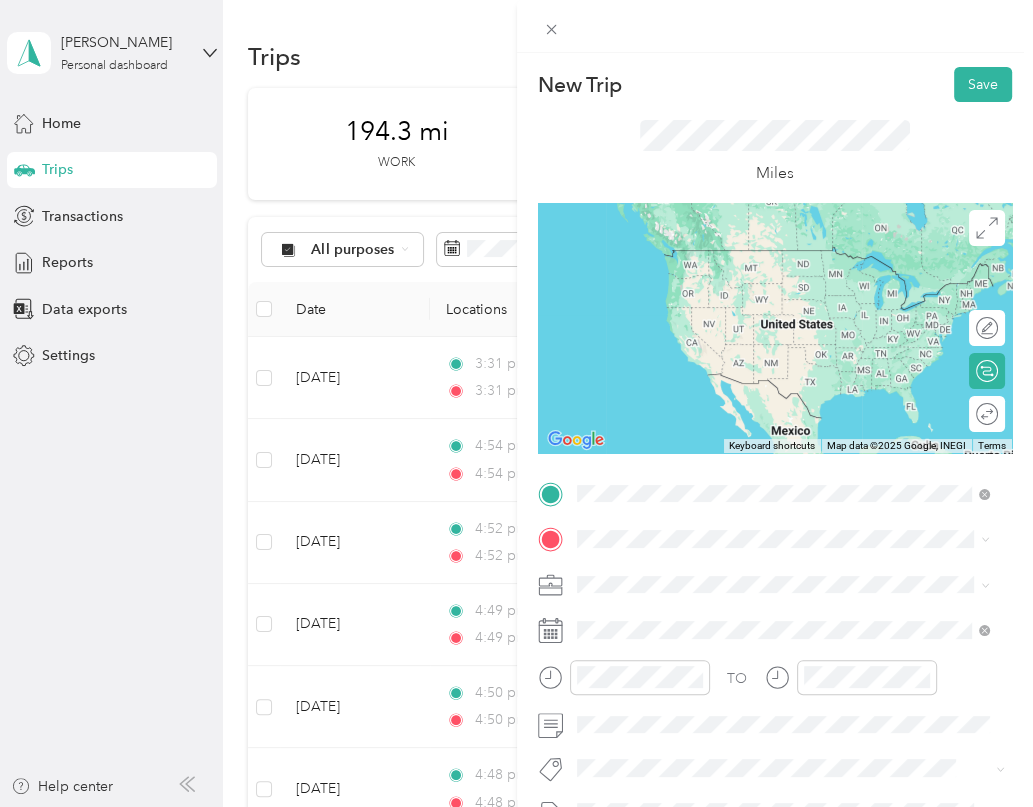 click on "730 Petunia Rd
San Jacinto, California 92583, United States" at bounding box center [714, 566] 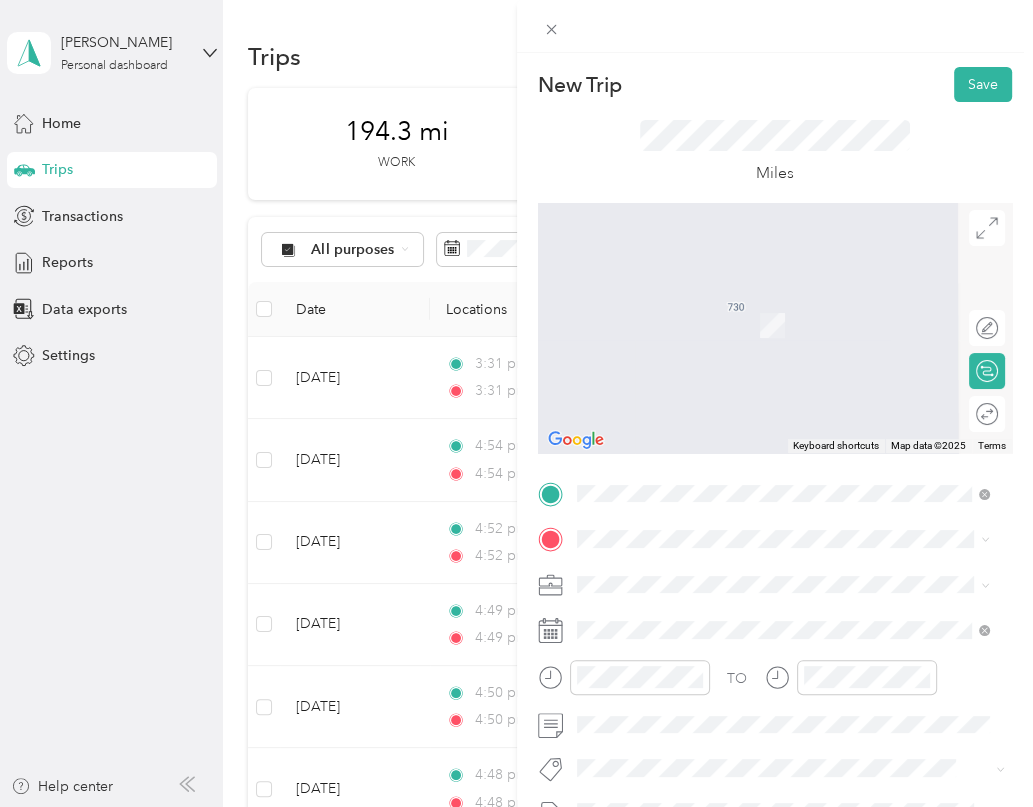 click on "4834 Swallowtail Lane
Fontana, California 92336, United States" at bounding box center [714, 352] 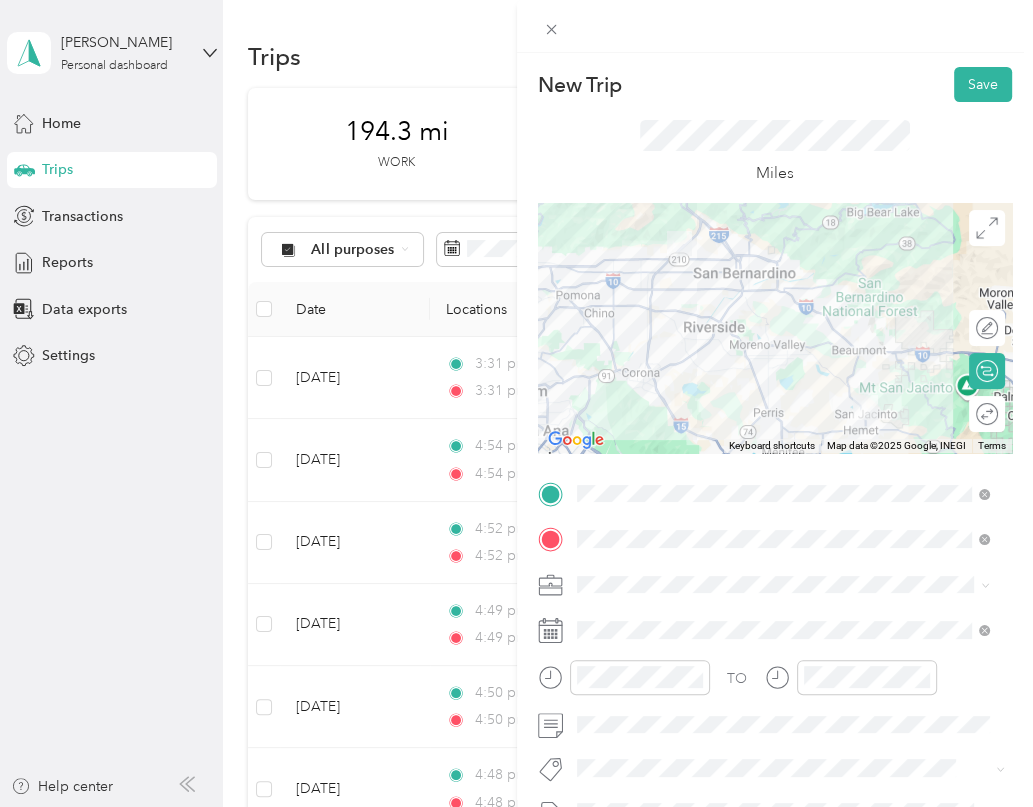 click on "To navigate, press the arrow keys." at bounding box center (775, 328) 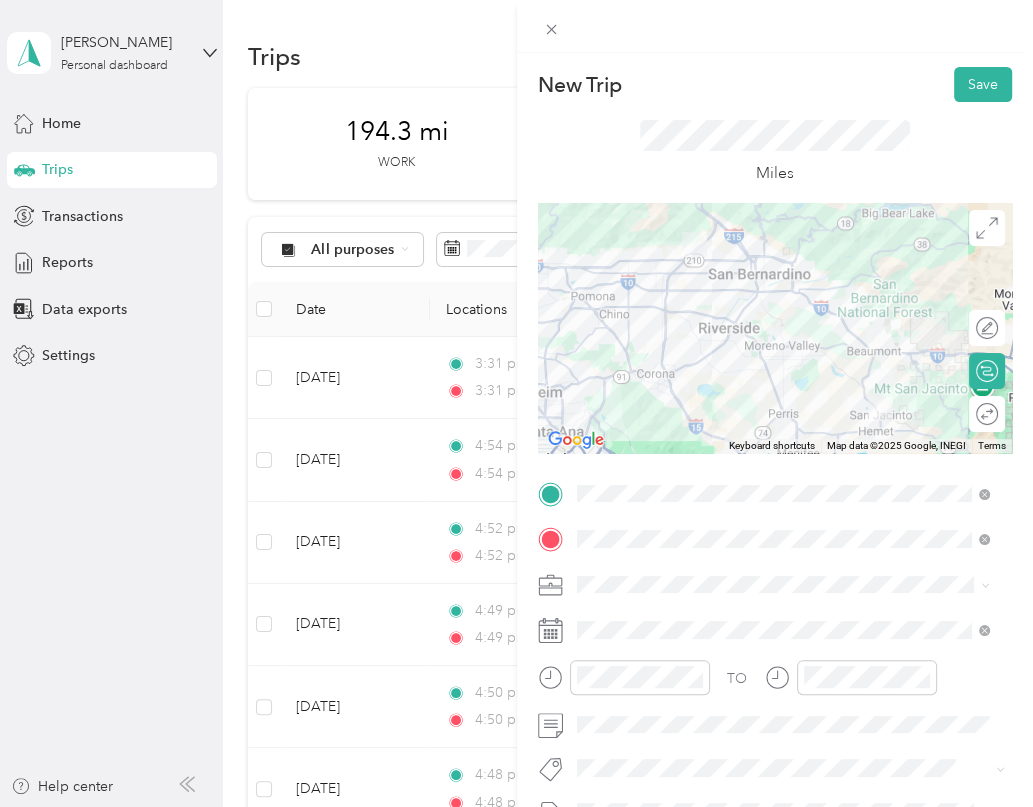 click on "To navigate, press the arrow keys." at bounding box center (775, 328) 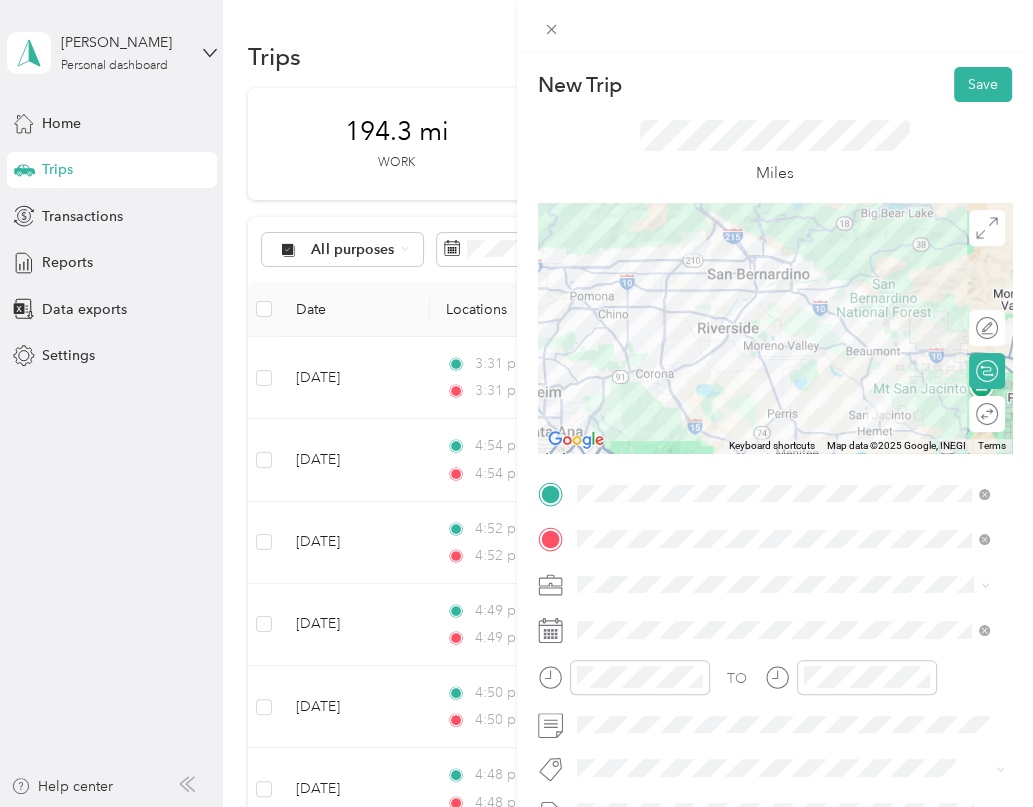 click on "To navigate, press the arrow keys." at bounding box center [775, 328] 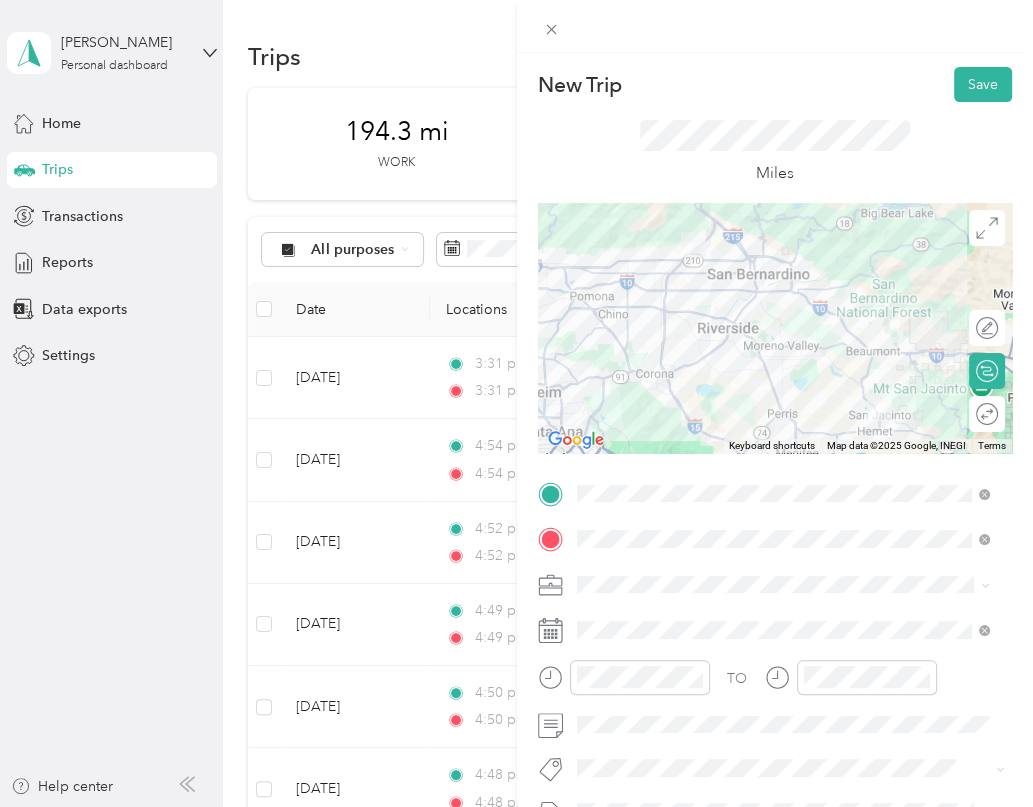 click on "To navigate, press the arrow keys." at bounding box center (775, 328) 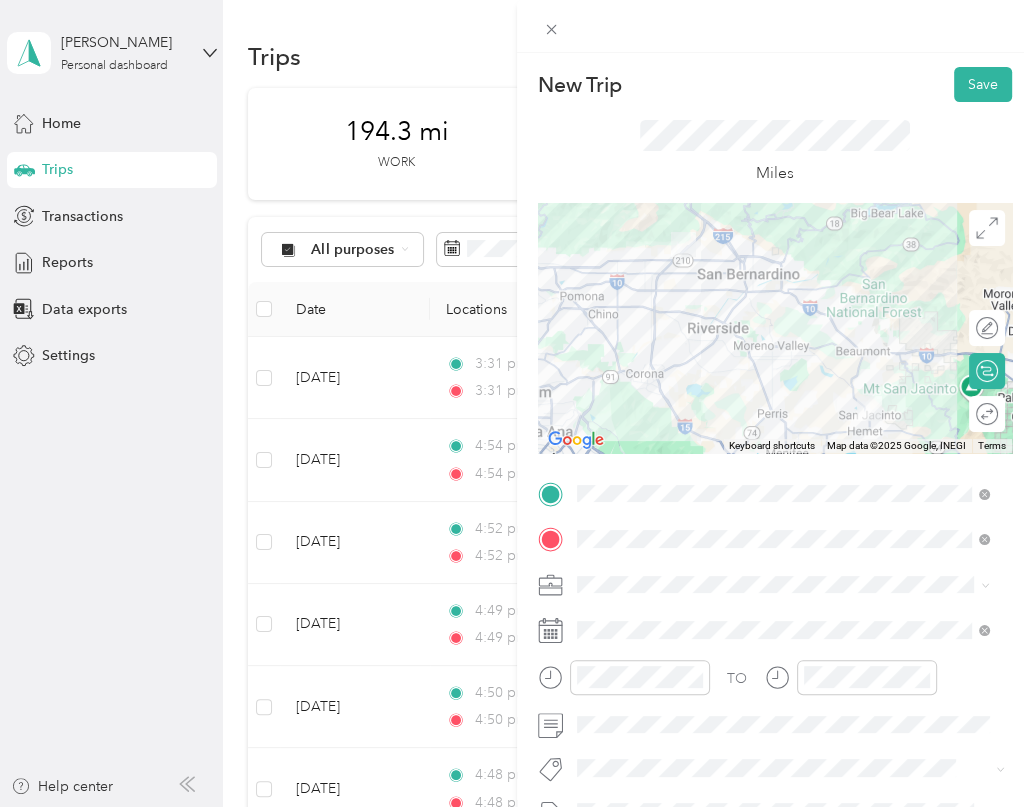 click on "To navigate, press the arrow keys." at bounding box center (775, 328) 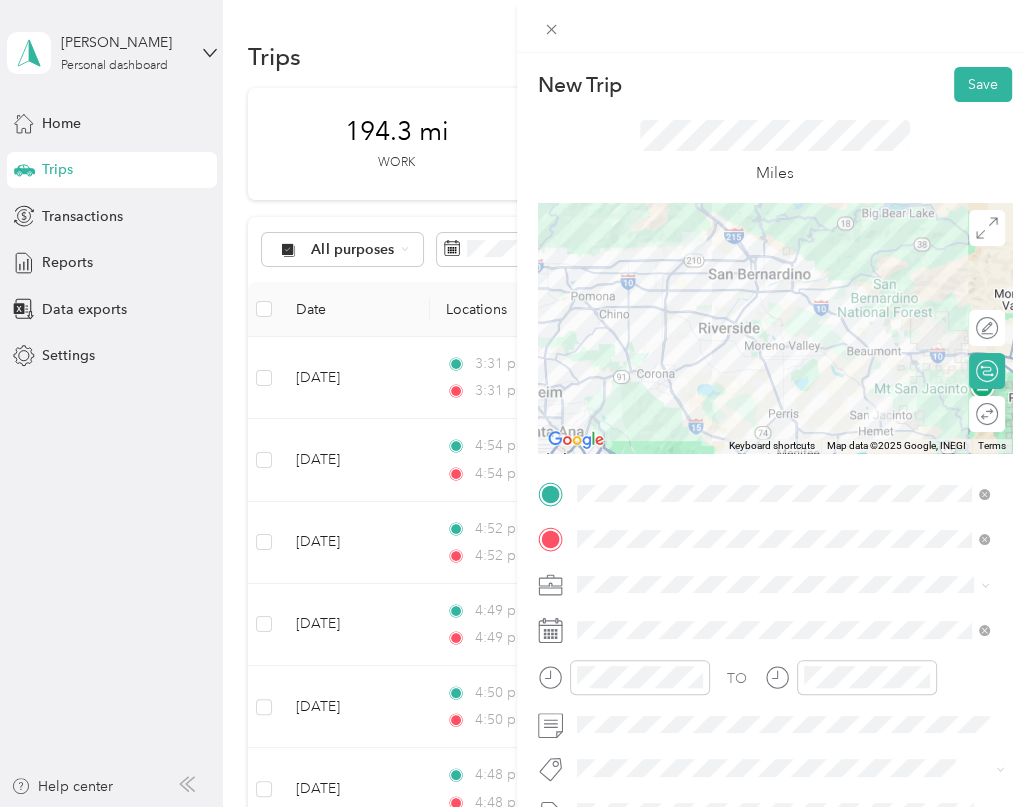 click on "To navigate, press the arrow keys." at bounding box center [775, 328] 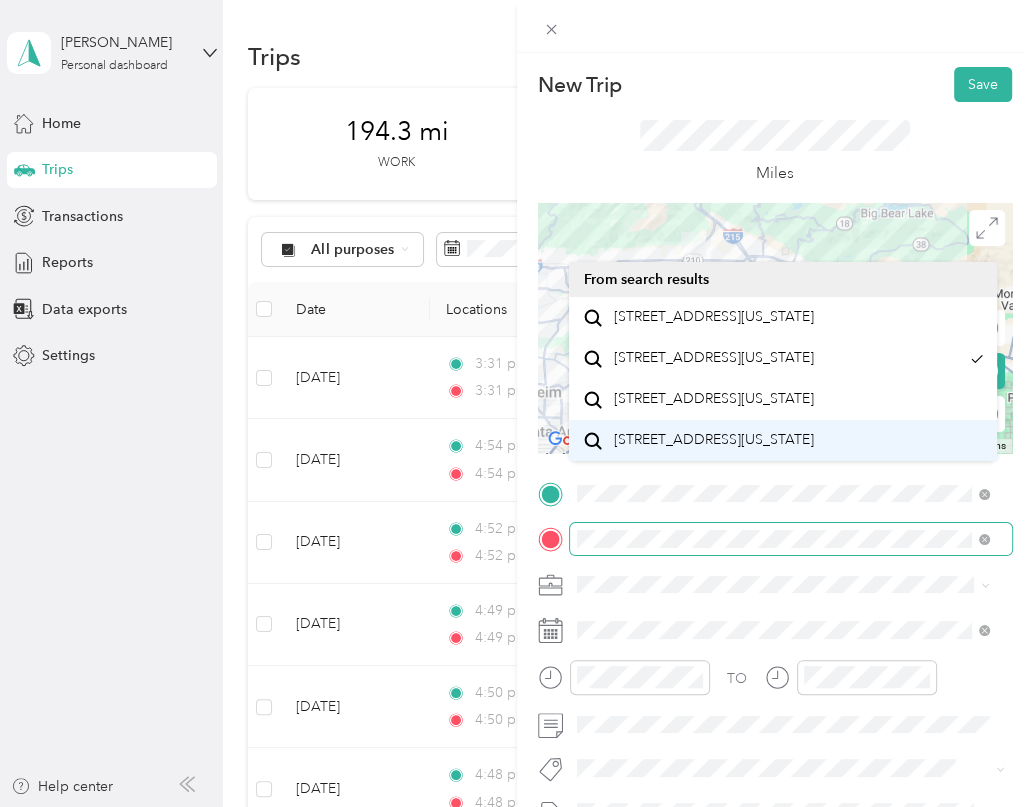 scroll, scrollTop: 0, scrollLeft: 3, axis: horizontal 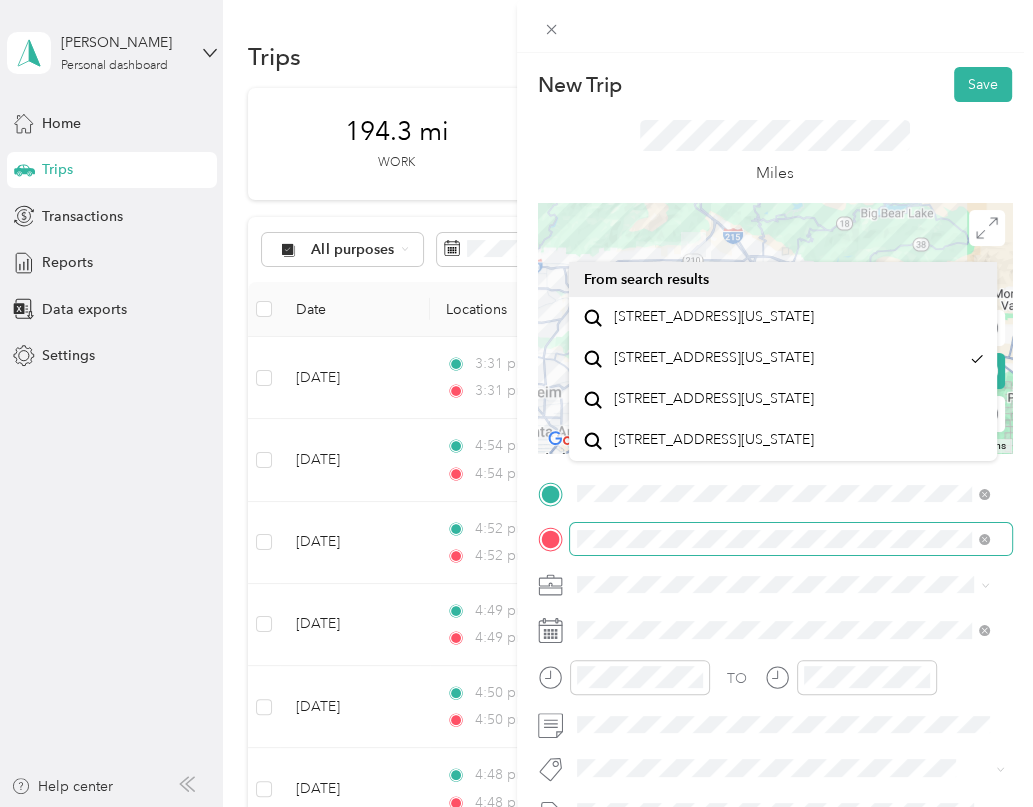 click on "New Trip Save This trip cannot be edited because it is either under review, approved, or paid. Contact your Team Manager to edit it. Miles To navigate the map with touch gestures double-tap and hold your finger on the map, then drag the map. ← Move left → Move right ↑ Move up ↓ Move down + Zoom in - Zoom out Home Jump left by 75% End Jump right by 75% Page Up Jump up by 75% Page Down Jump down by 75% To navigate, press the arrow keys. Keyboard shortcuts Map Data Map data ©2025 Google, INEGI Map data ©2025 Google, INEGI 20 km  Click to toggle between metric and imperial units Terms Report a map error Edit route Calculate route Round trip TO Add photo" at bounding box center (775, 514) 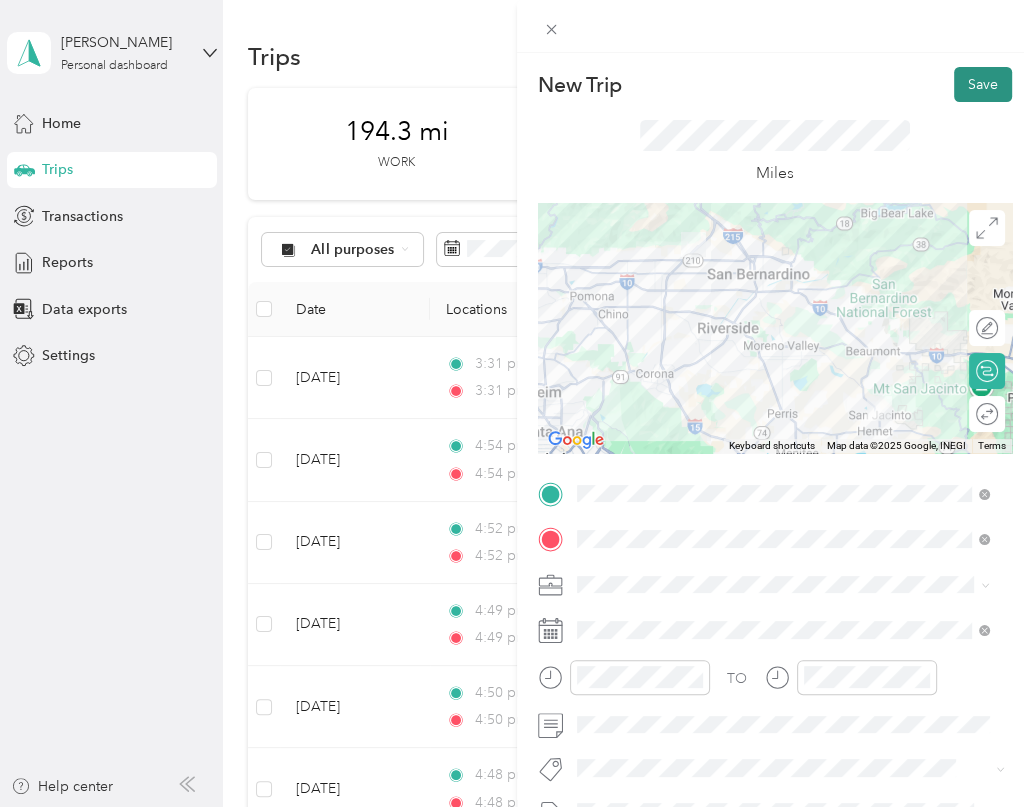 click on "Save" at bounding box center [983, 84] 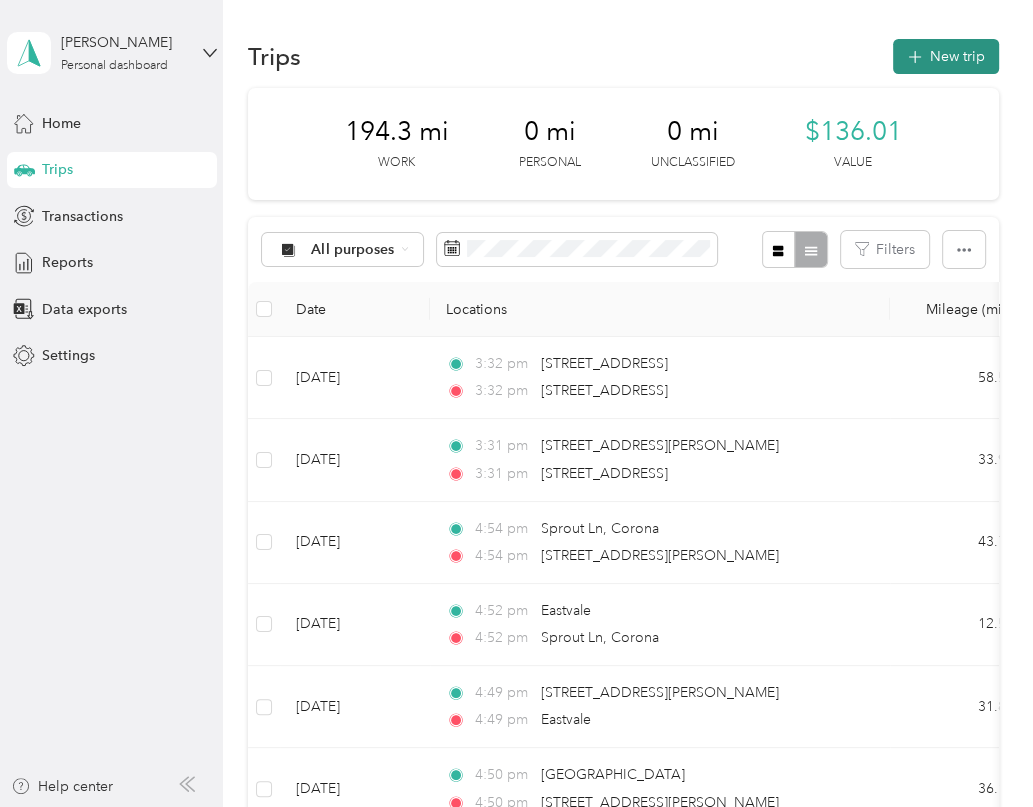 click on "New trip" at bounding box center [946, 56] 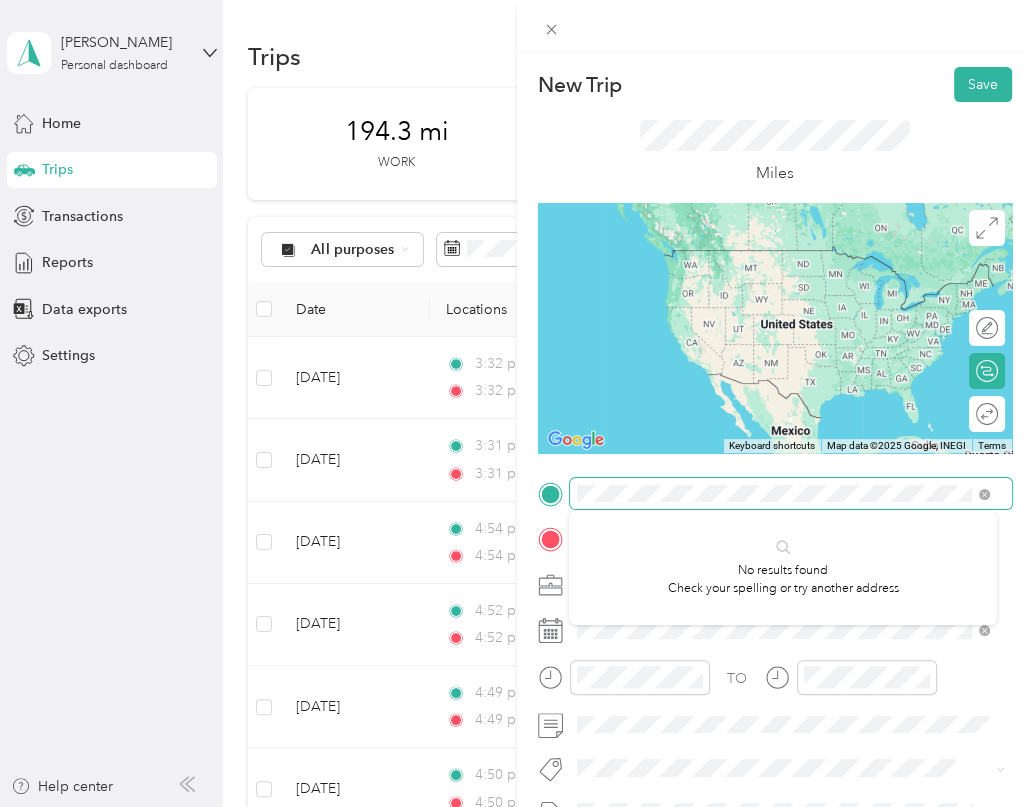 scroll, scrollTop: 0, scrollLeft: 0, axis: both 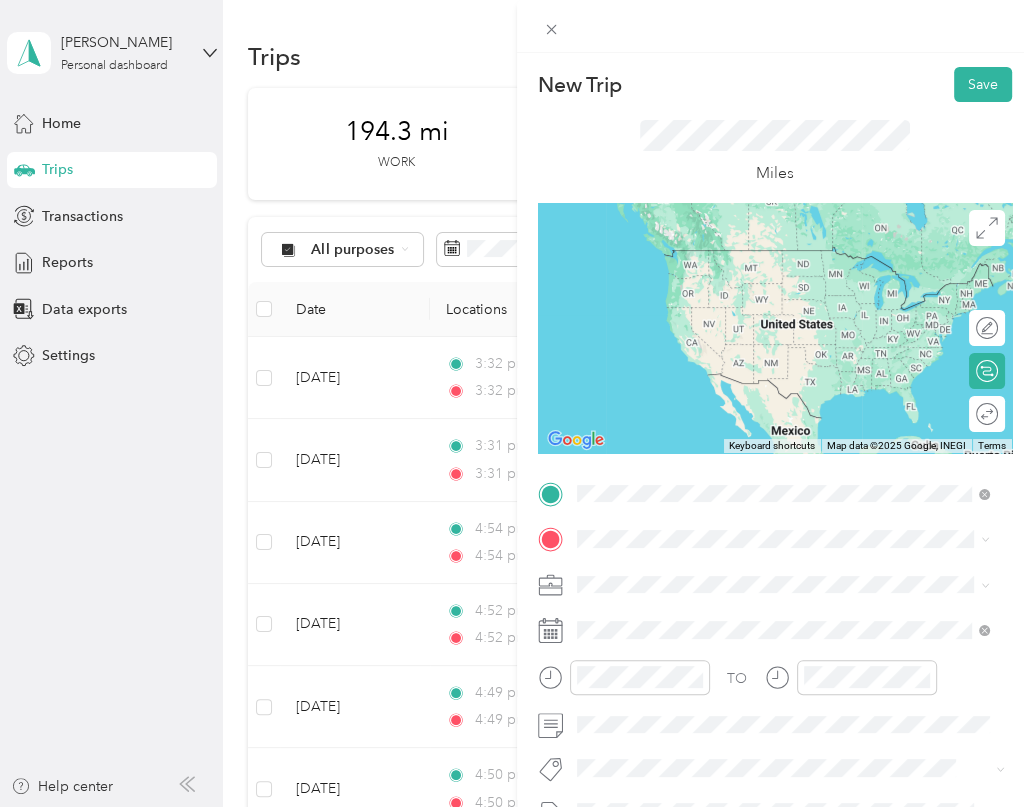 click on "4834 Swallowtail Lane
Fontana, California 92336, United States" at bounding box center [714, 566] 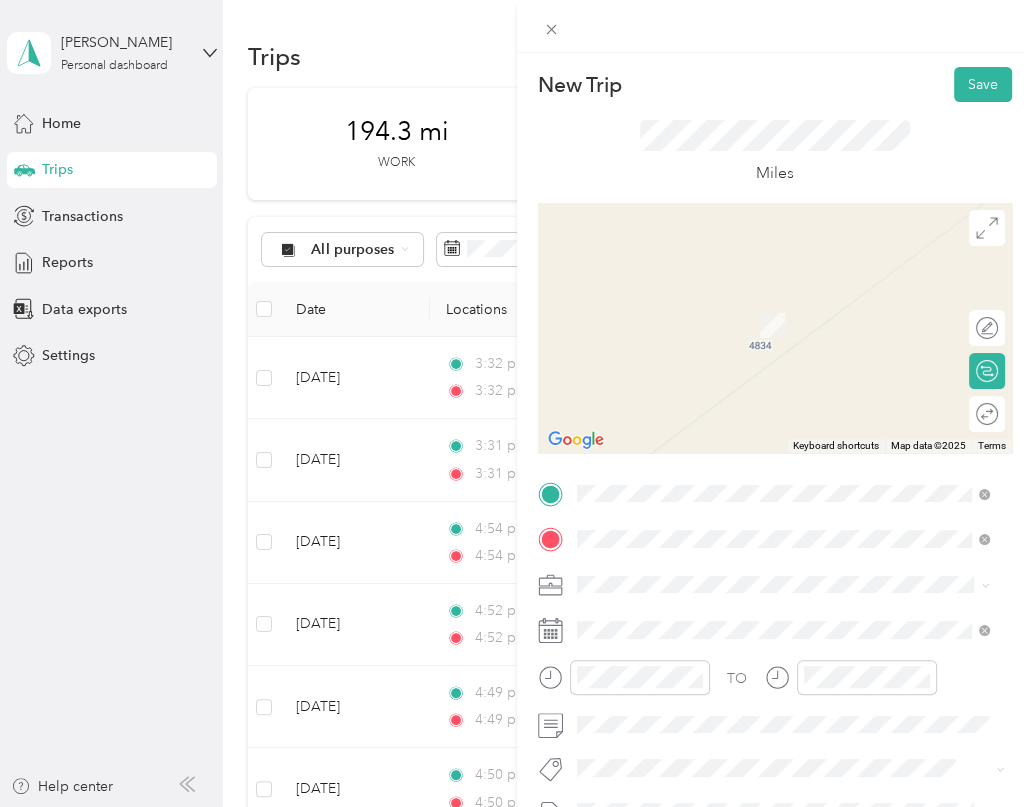 click on "265 Basswood Way
San Jacinto, California 92583, United States" at bounding box center (782, 296) 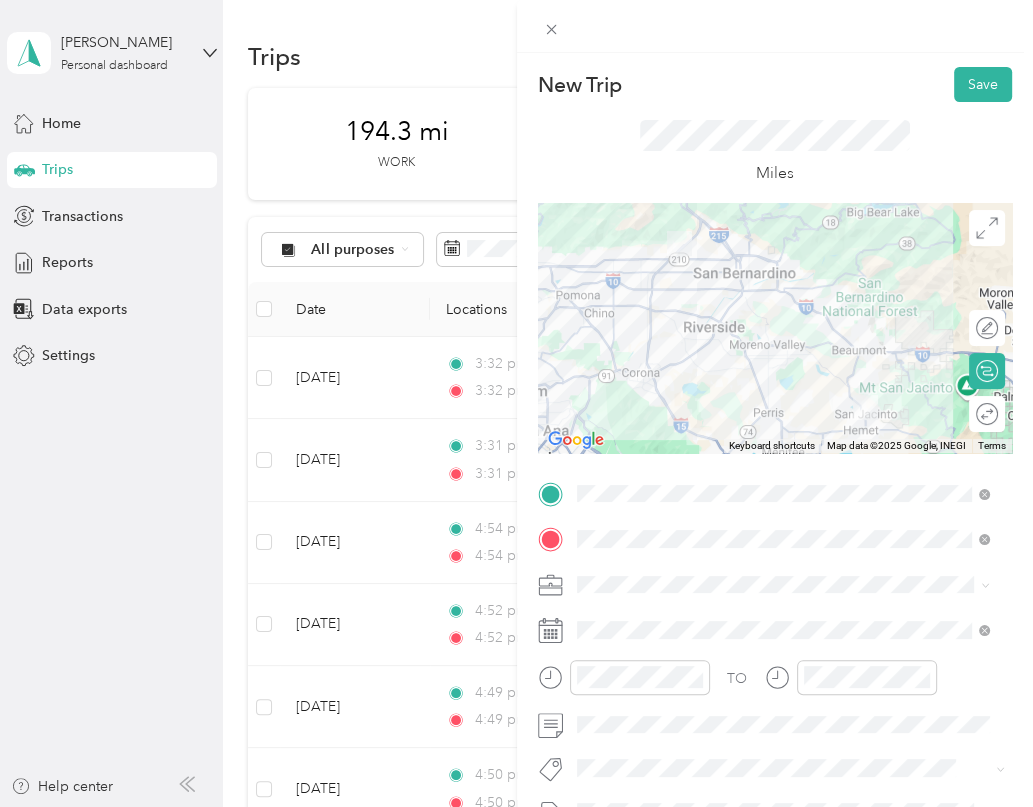 click on "To navigate, press the arrow keys." at bounding box center (775, 328) 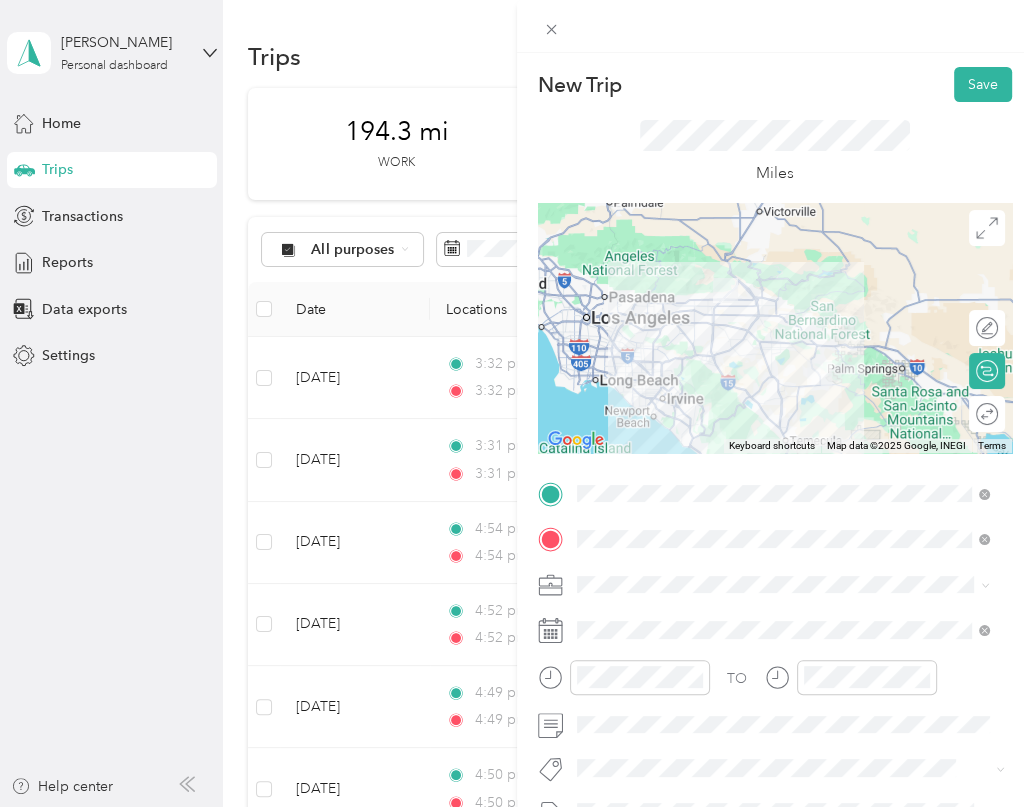 click on "To navigate, press the arrow keys." at bounding box center [775, 328] 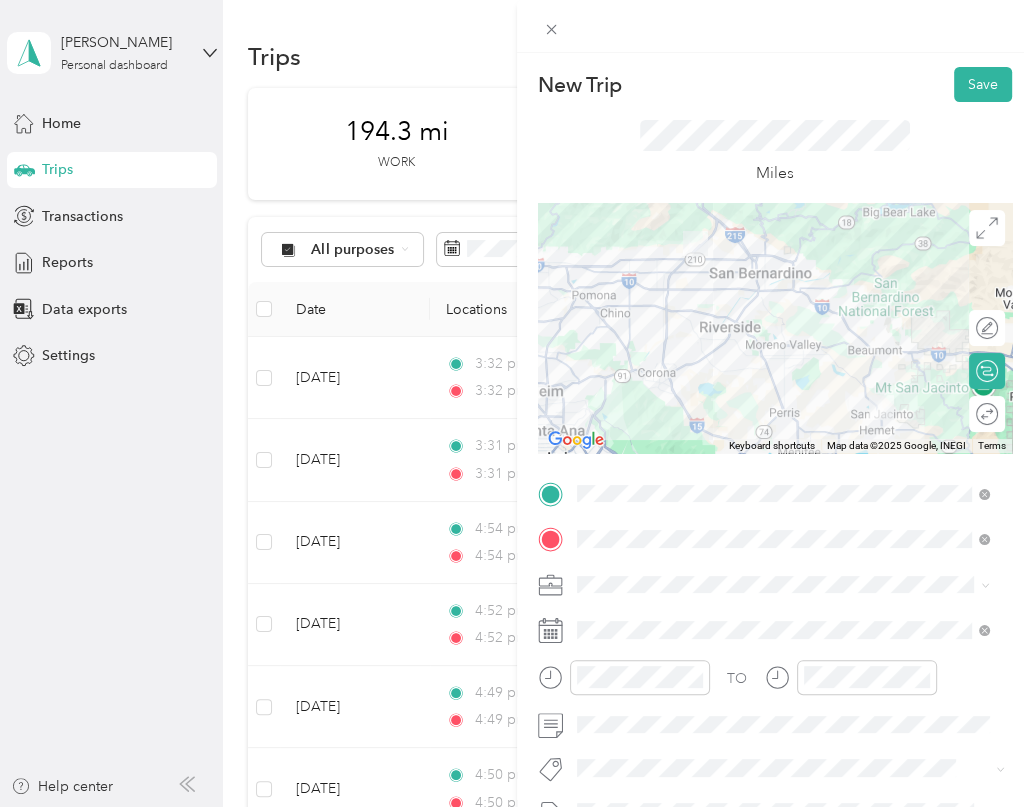 click on "To navigate, press the arrow keys." at bounding box center [775, 328] 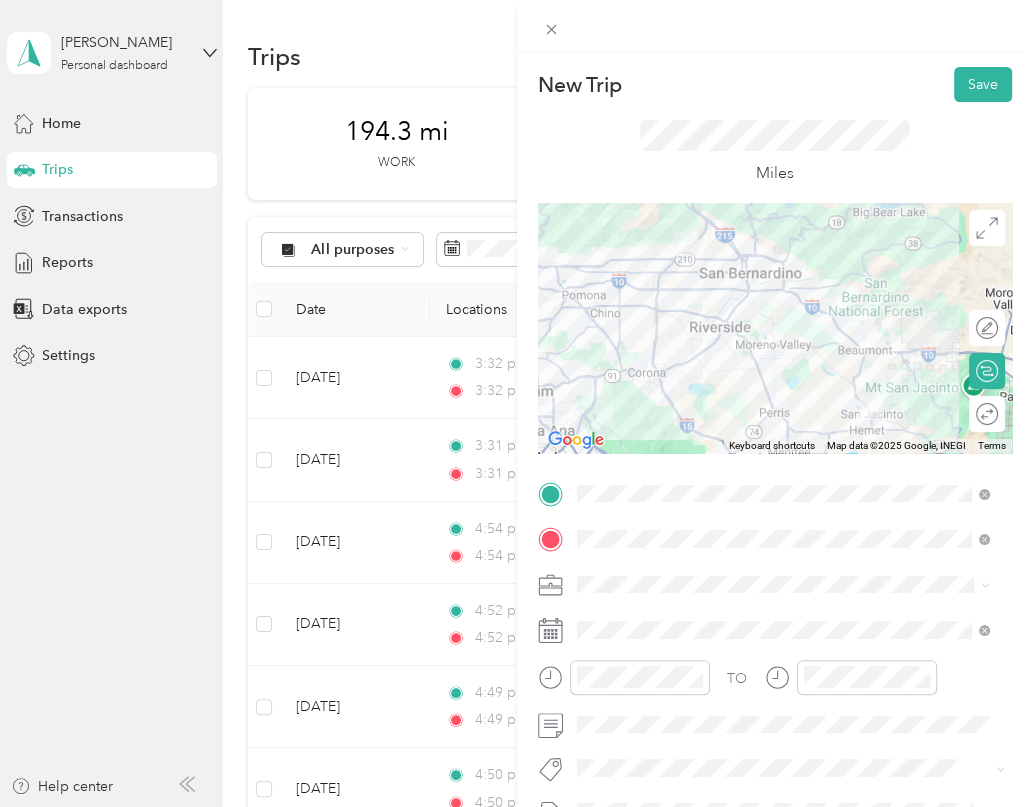 click on "To navigate, press the arrow keys." at bounding box center (775, 328) 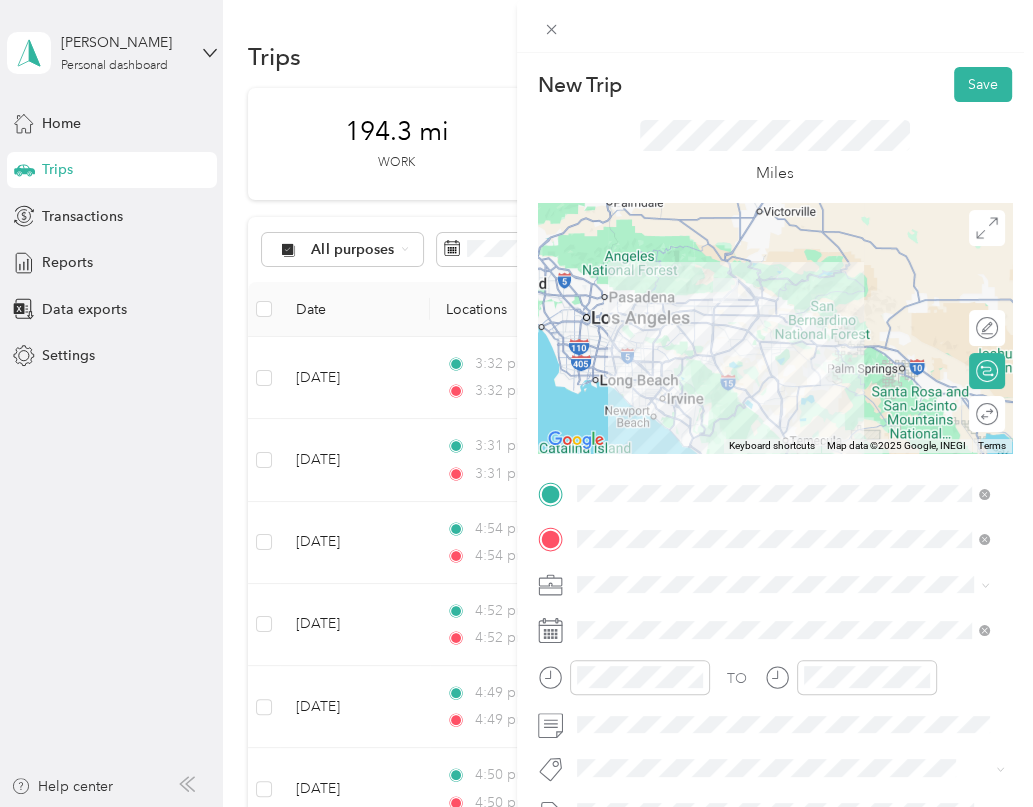 click on "To navigate, press the arrow keys." at bounding box center (775, 328) 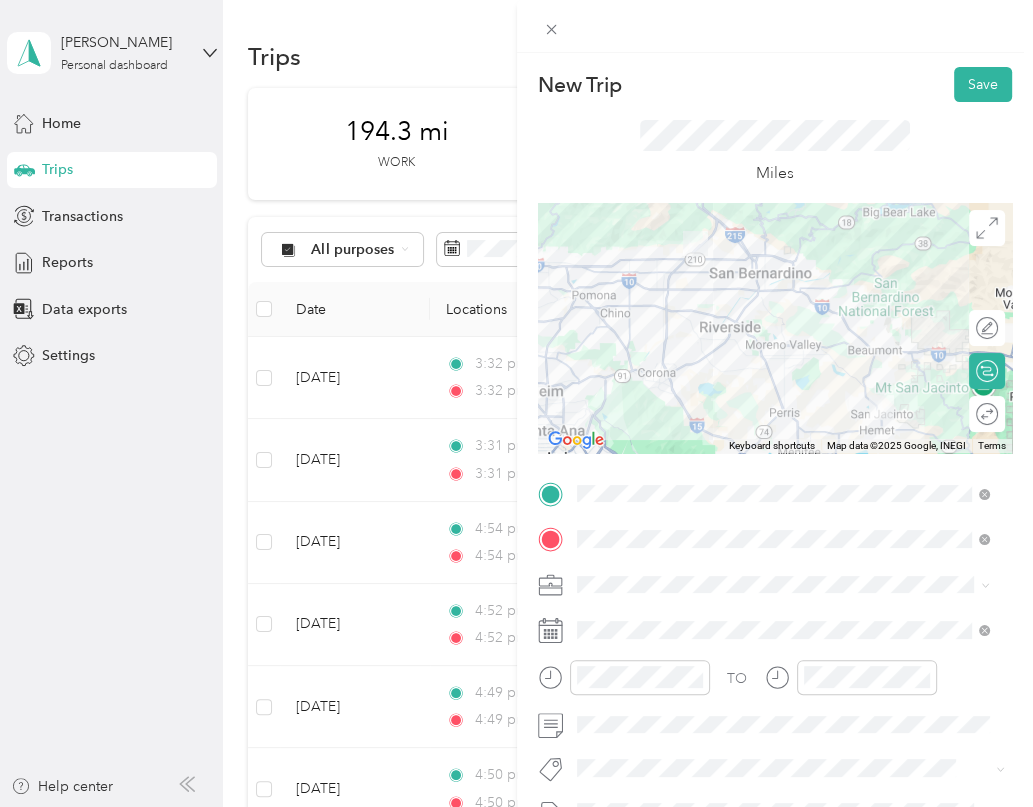 click on "To navigate, press the arrow keys." at bounding box center [775, 328] 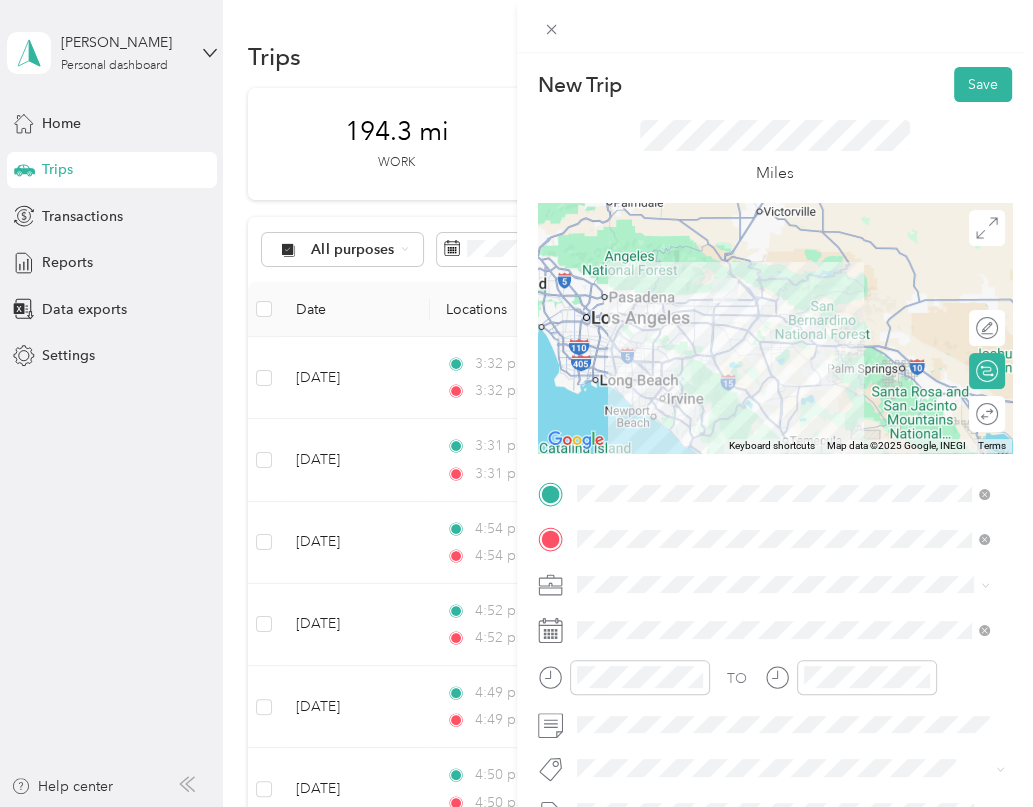 click on "To navigate, press the arrow keys." at bounding box center (775, 328) 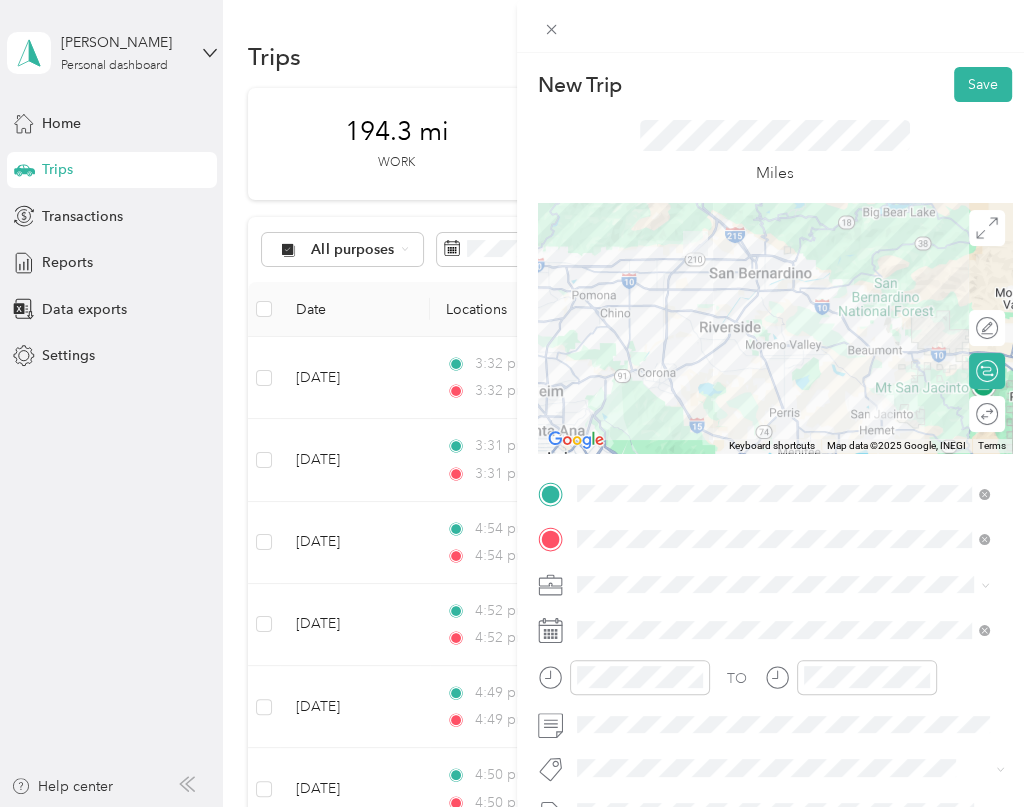 click on "To navigate, press the arrow keys." at bounding box center [775, 328] 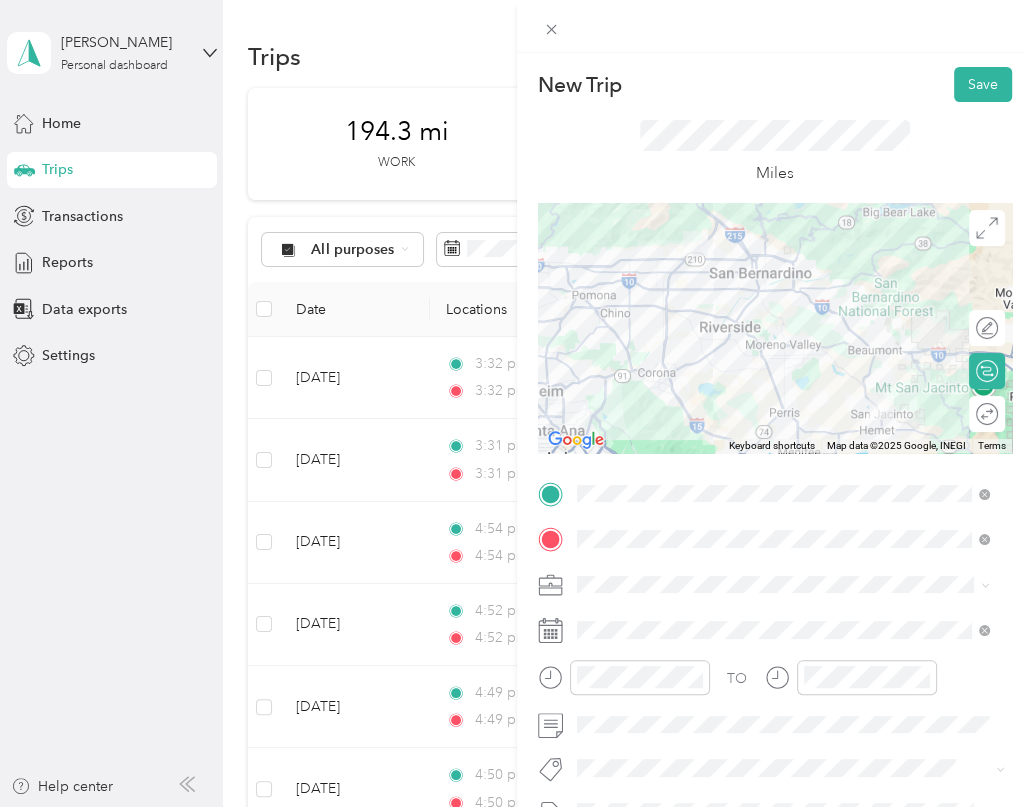 click on "To navigate, press the arrow keys." at bounding box center (775, 328) 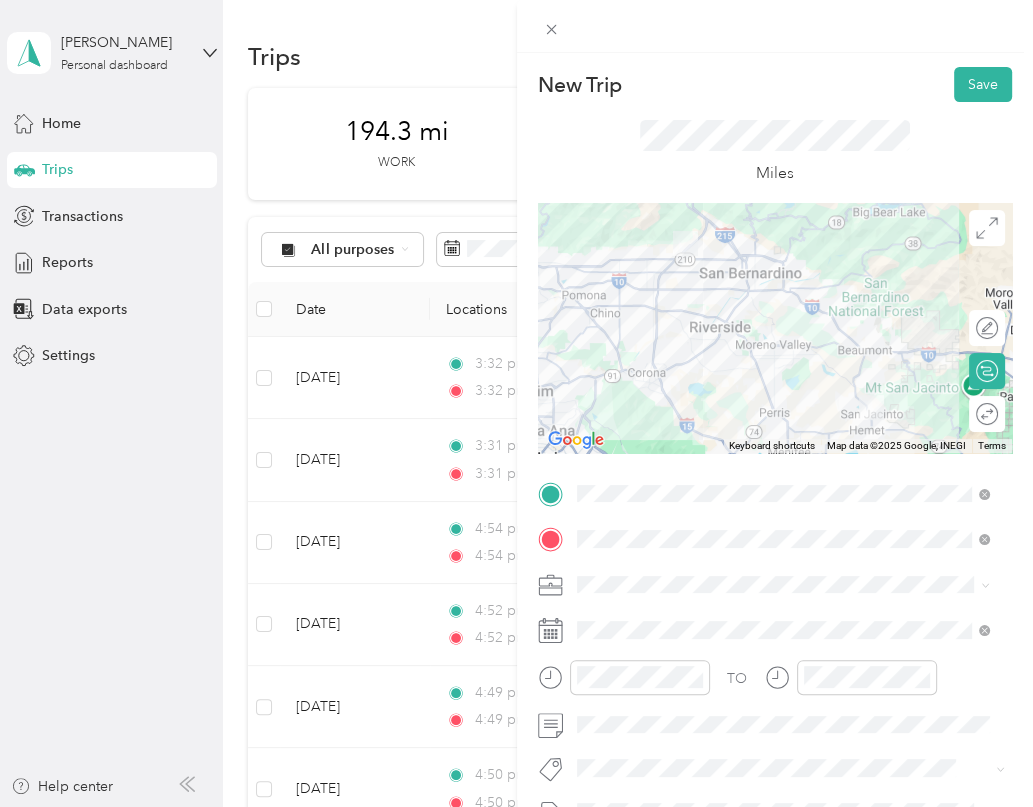 click on "To navigate, press the arrow keys." at bounding box center [775, 328] 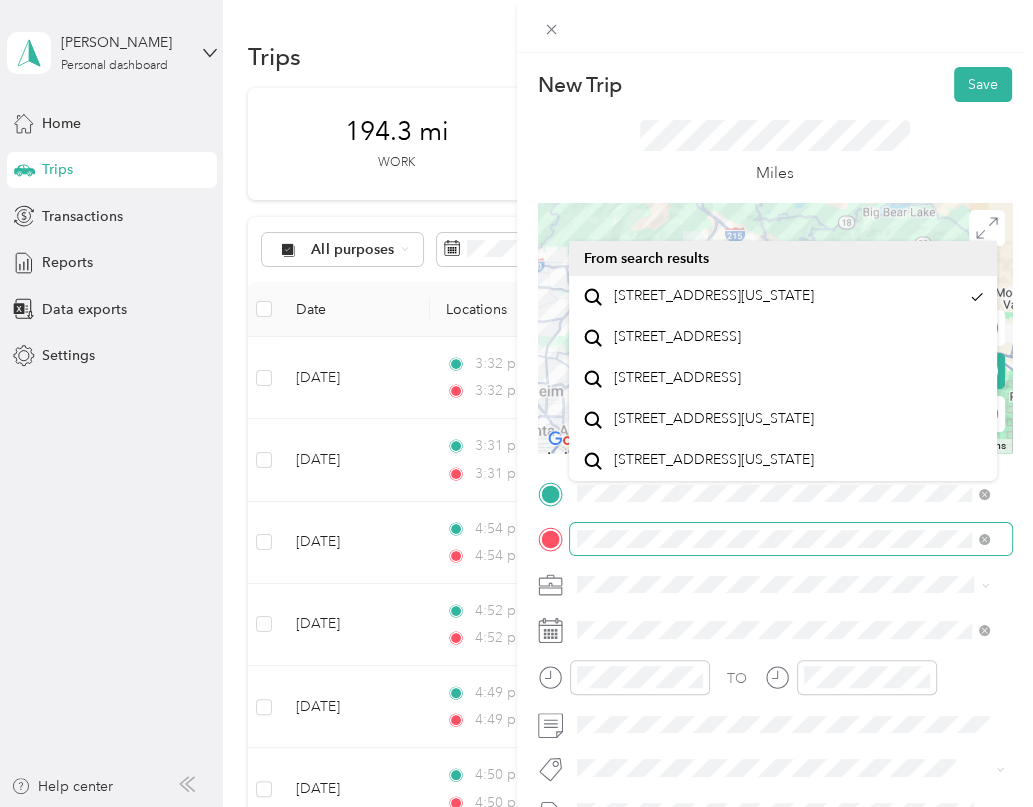 scroll, scrollTop: 0, scrollLeft: 7, axis: horizontal 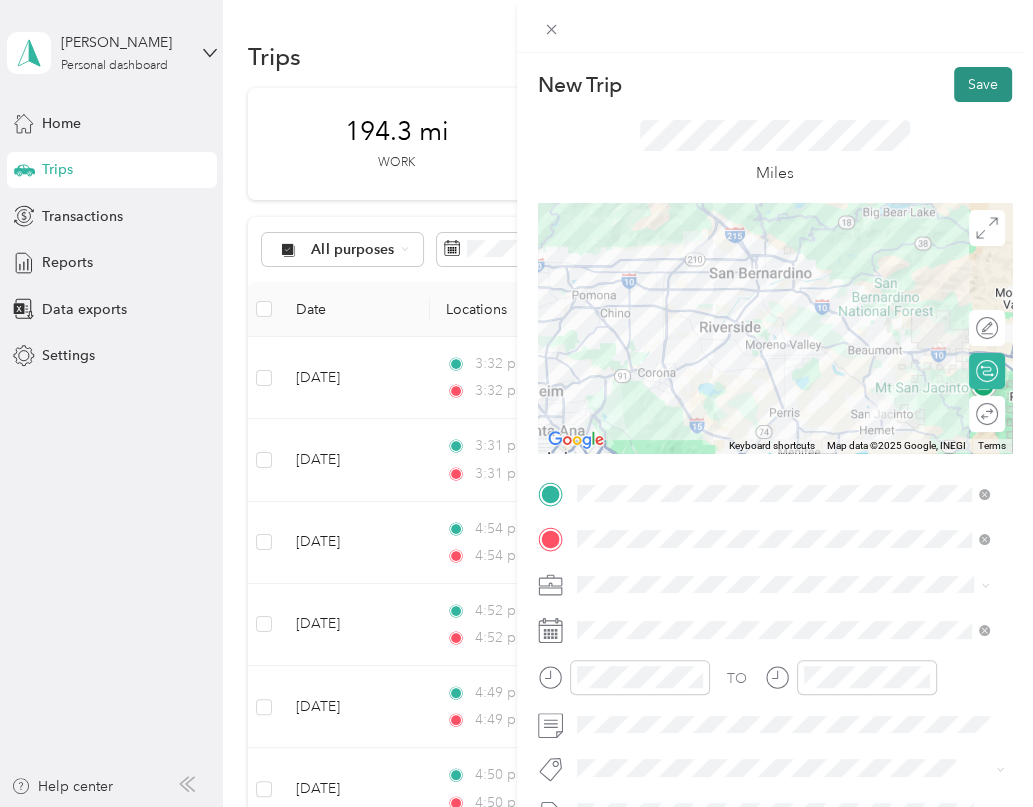 click on "Save" at bounding box center [983, 84] 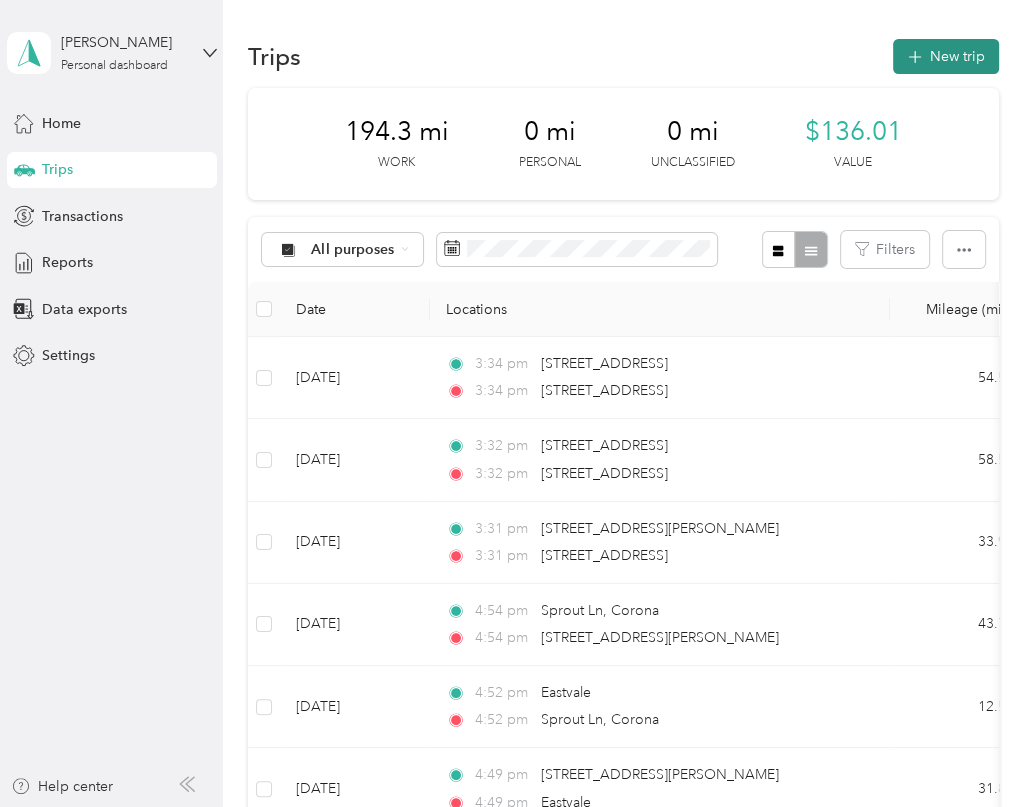 click on "New trip" at bounding box center (946, 56) 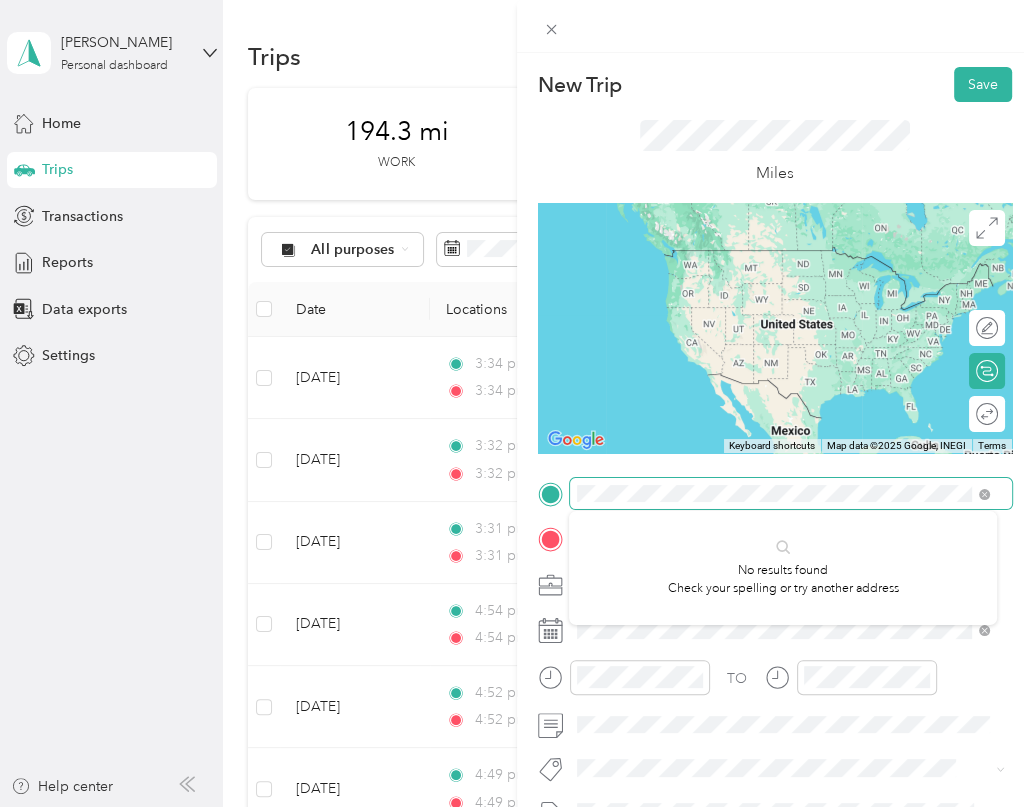 scroll, scrollTop: 0, scrollLeft: 0, axis: both 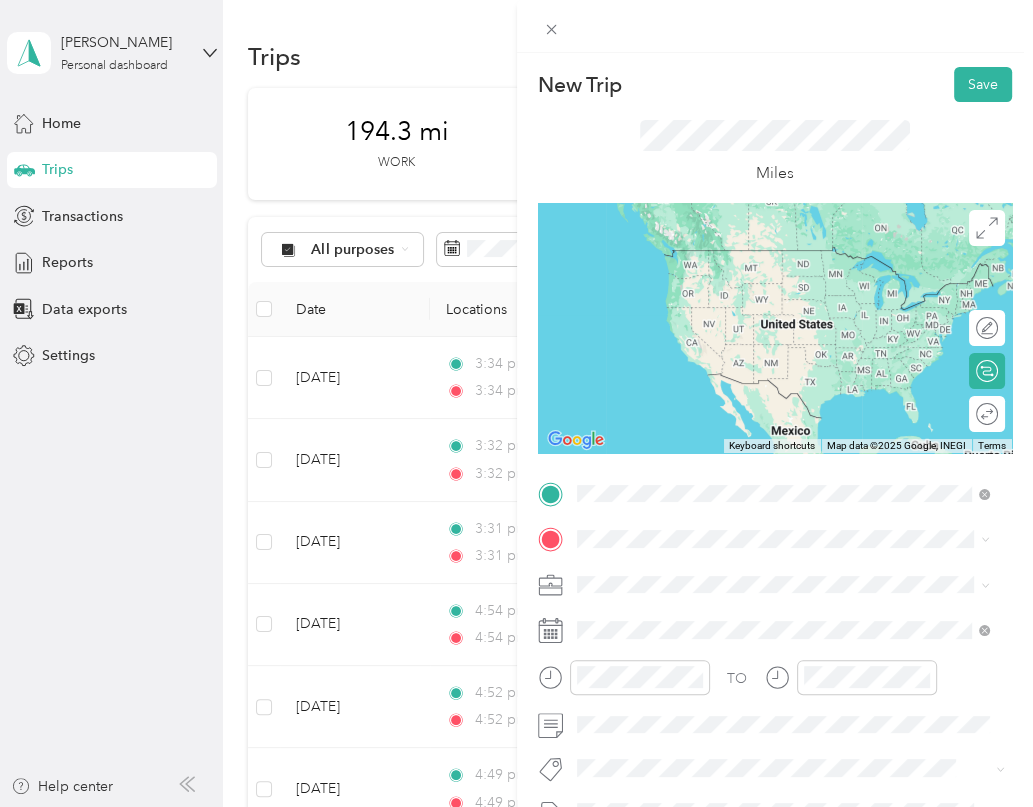 click on "265 Basswood Way
San Jacinto, California 92583, United States" at bounding box center (714, 566) 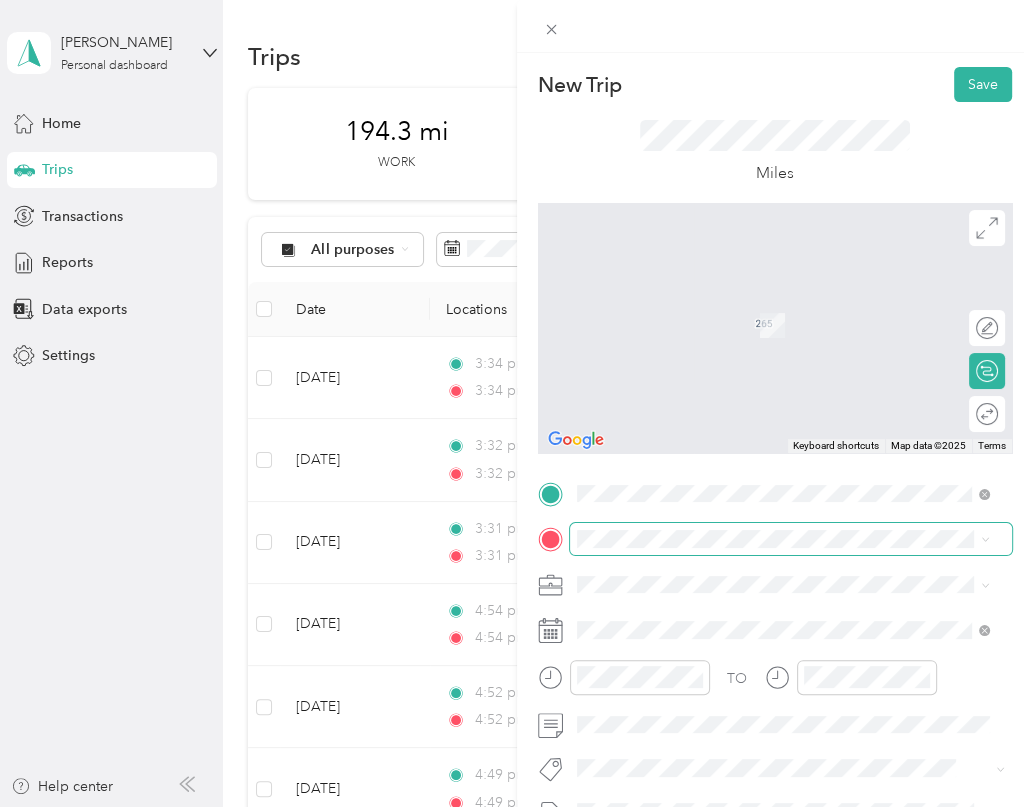 click at bounding box center [791, 539] 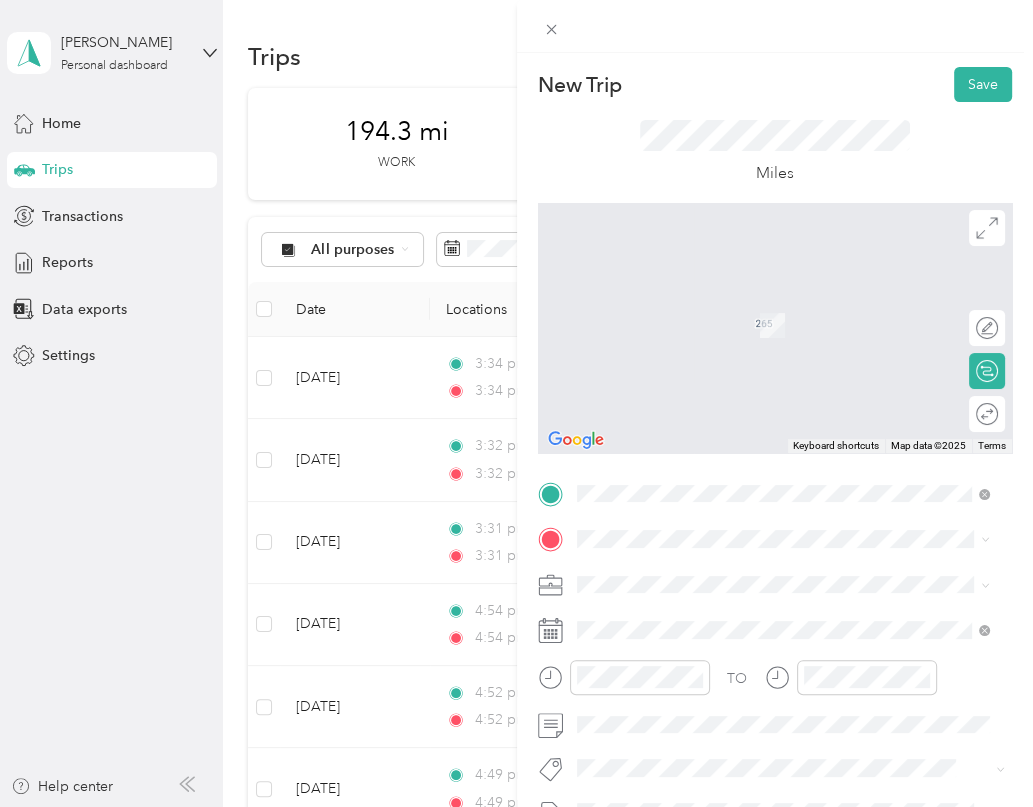 click on "7500 Lillian Lane
Highland, California 92346, United States" at bounding box center (769, 292) 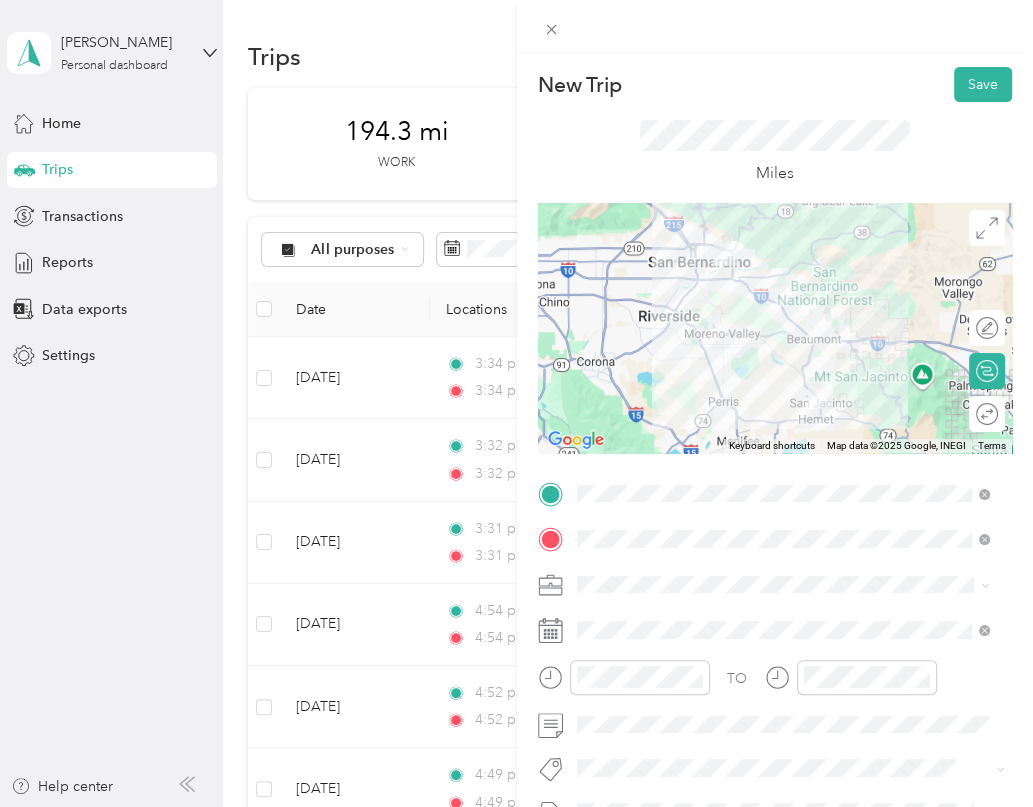 click on "To navigate, press the arrow keys." at bounding box center (775, 328) 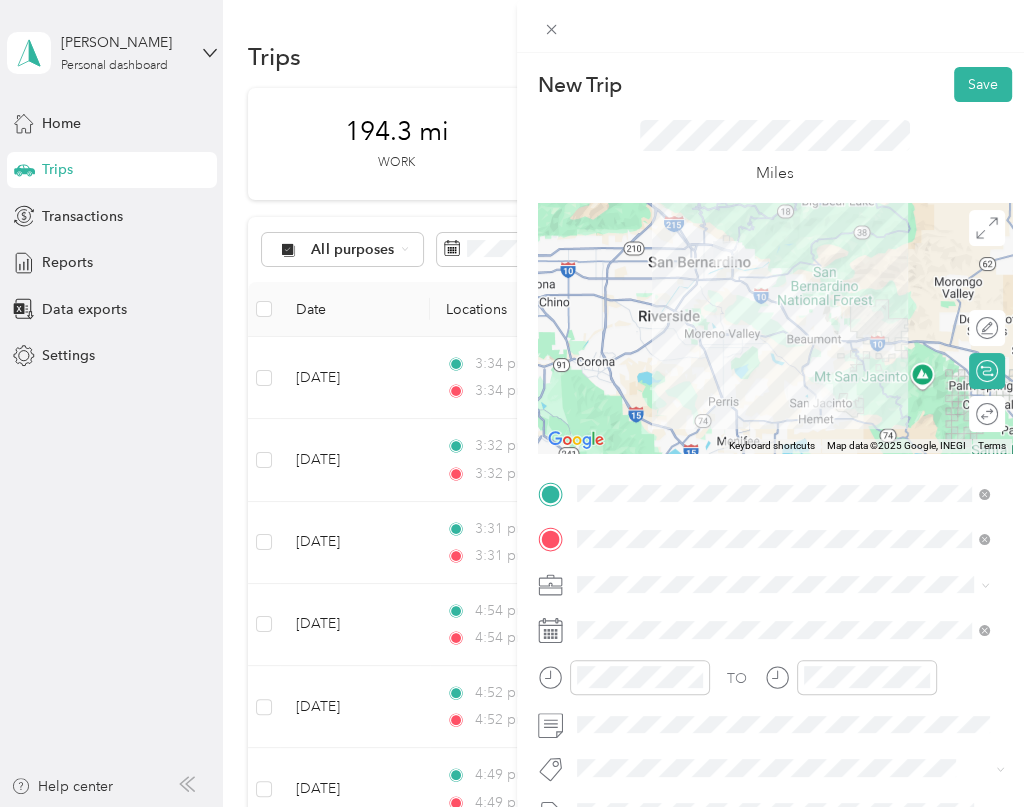 click on "To navigate, press the arrow keys." at bounding box center (775, 328) 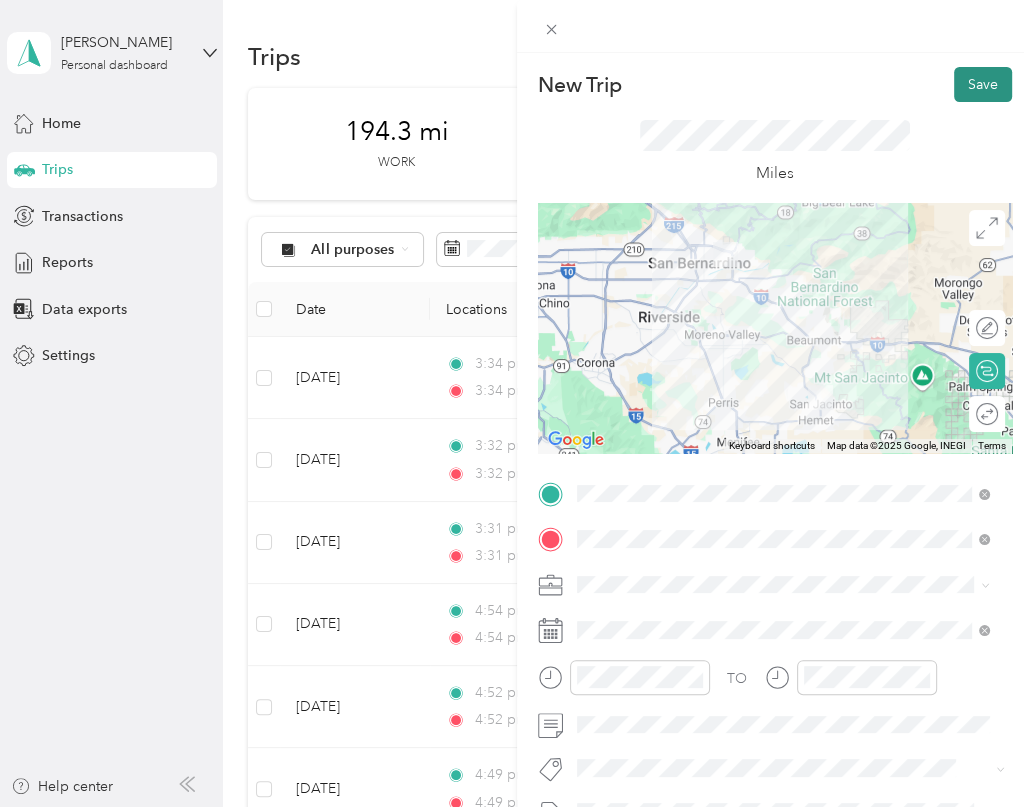 click on "Save" at bounding box center [983, 84] 